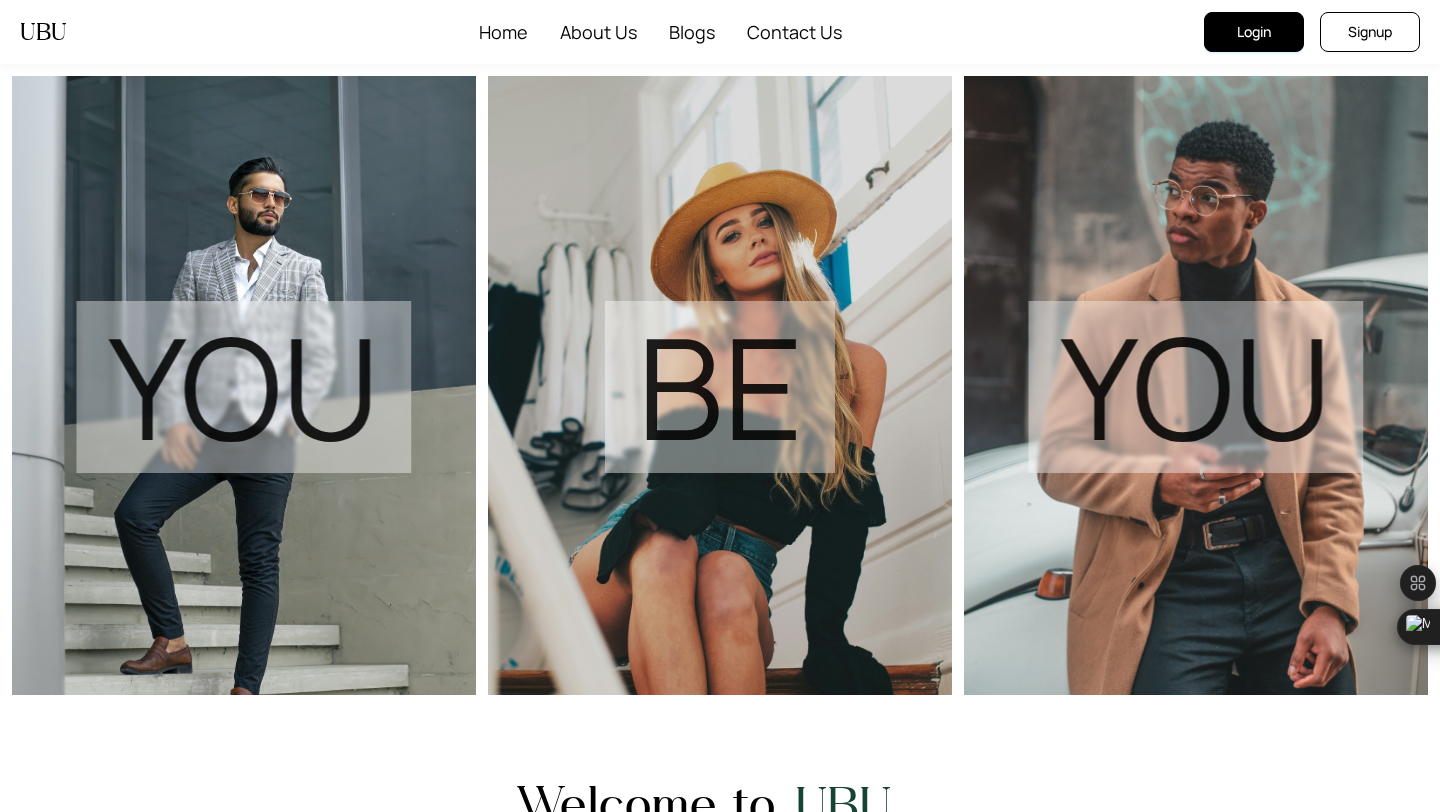 scroll, scrollTop: 0, scrollLeft: 0, axis: both 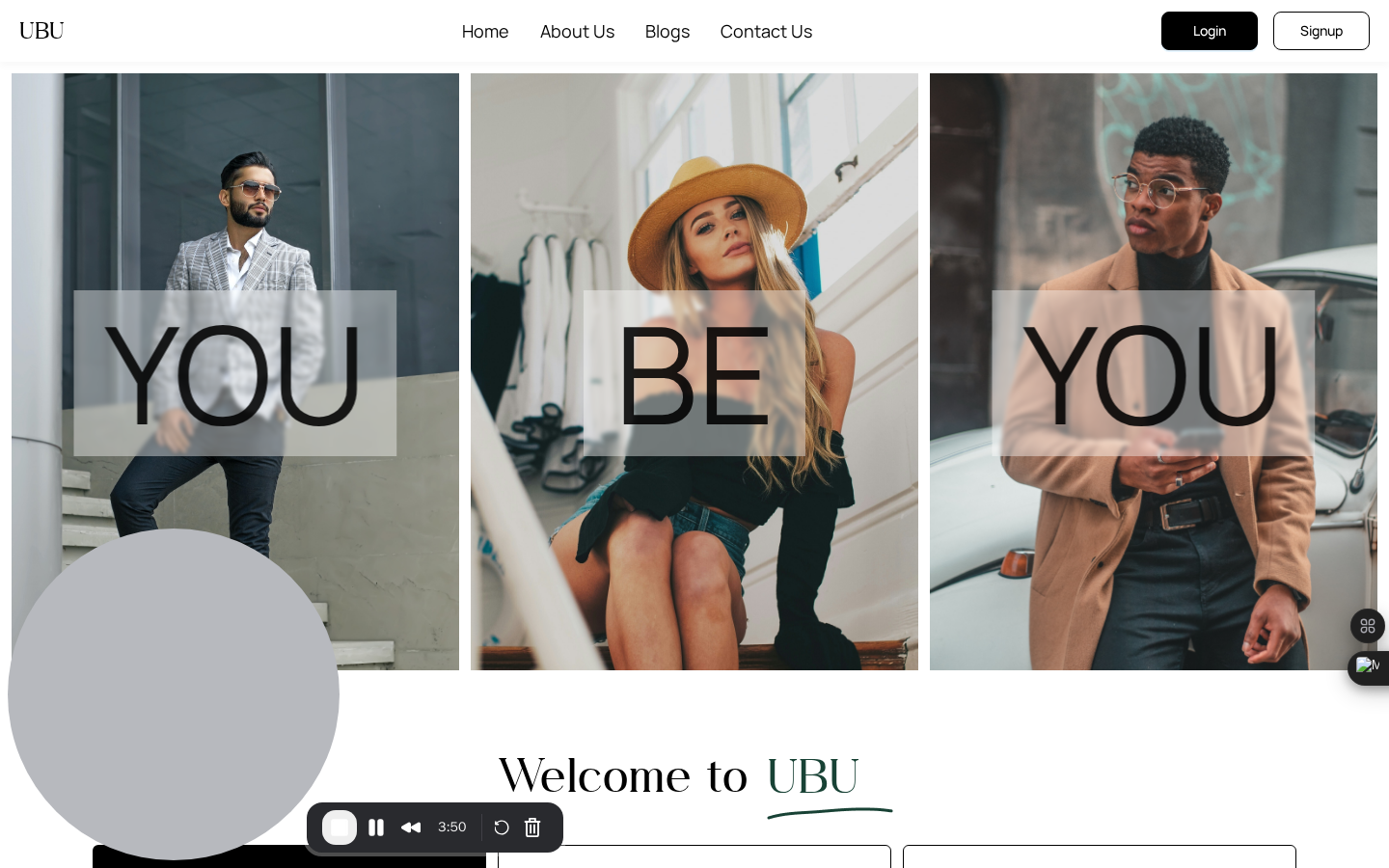 click on "Login" at bounding box center [1210, 31] 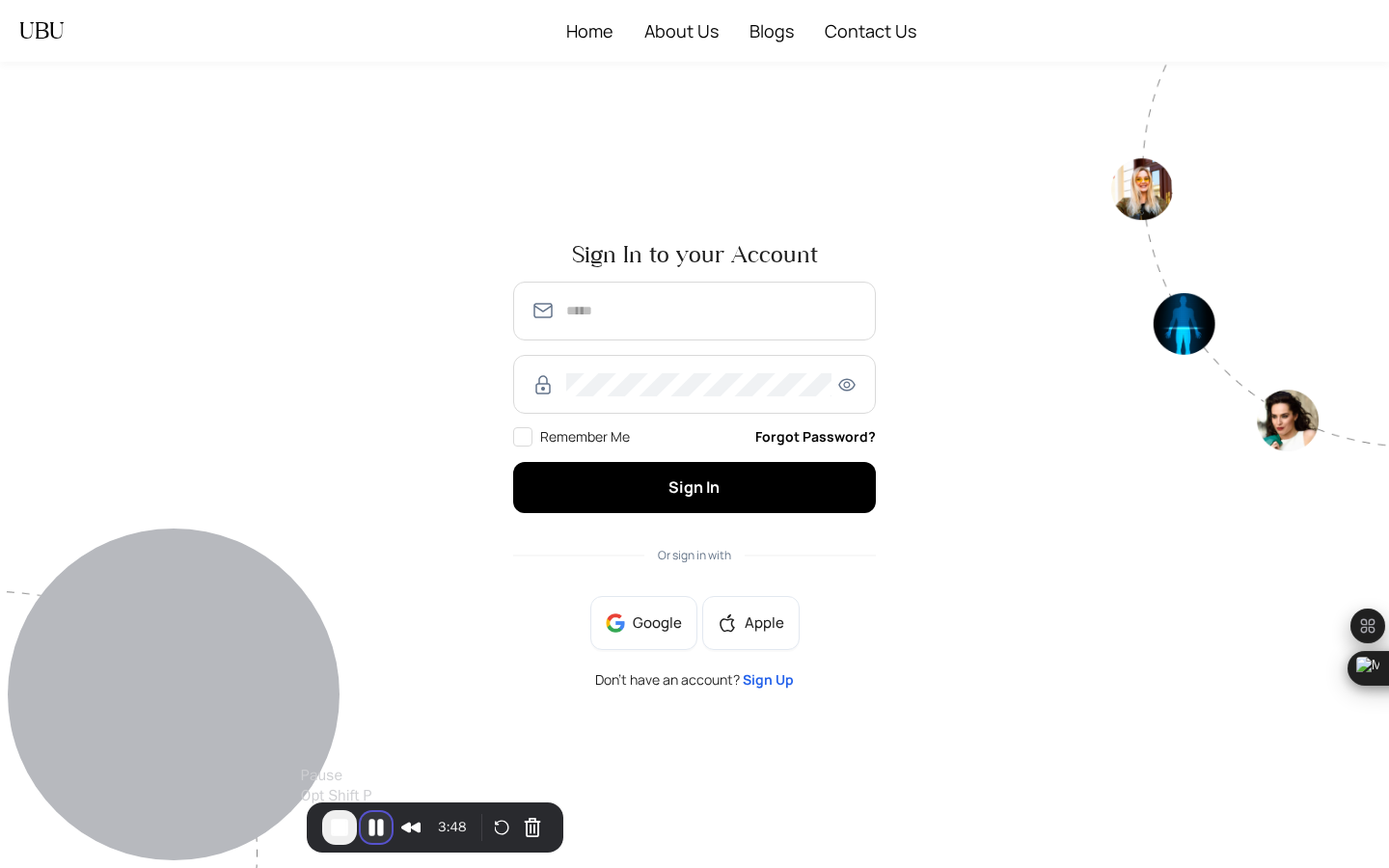 click at bounding box center (376, 827) 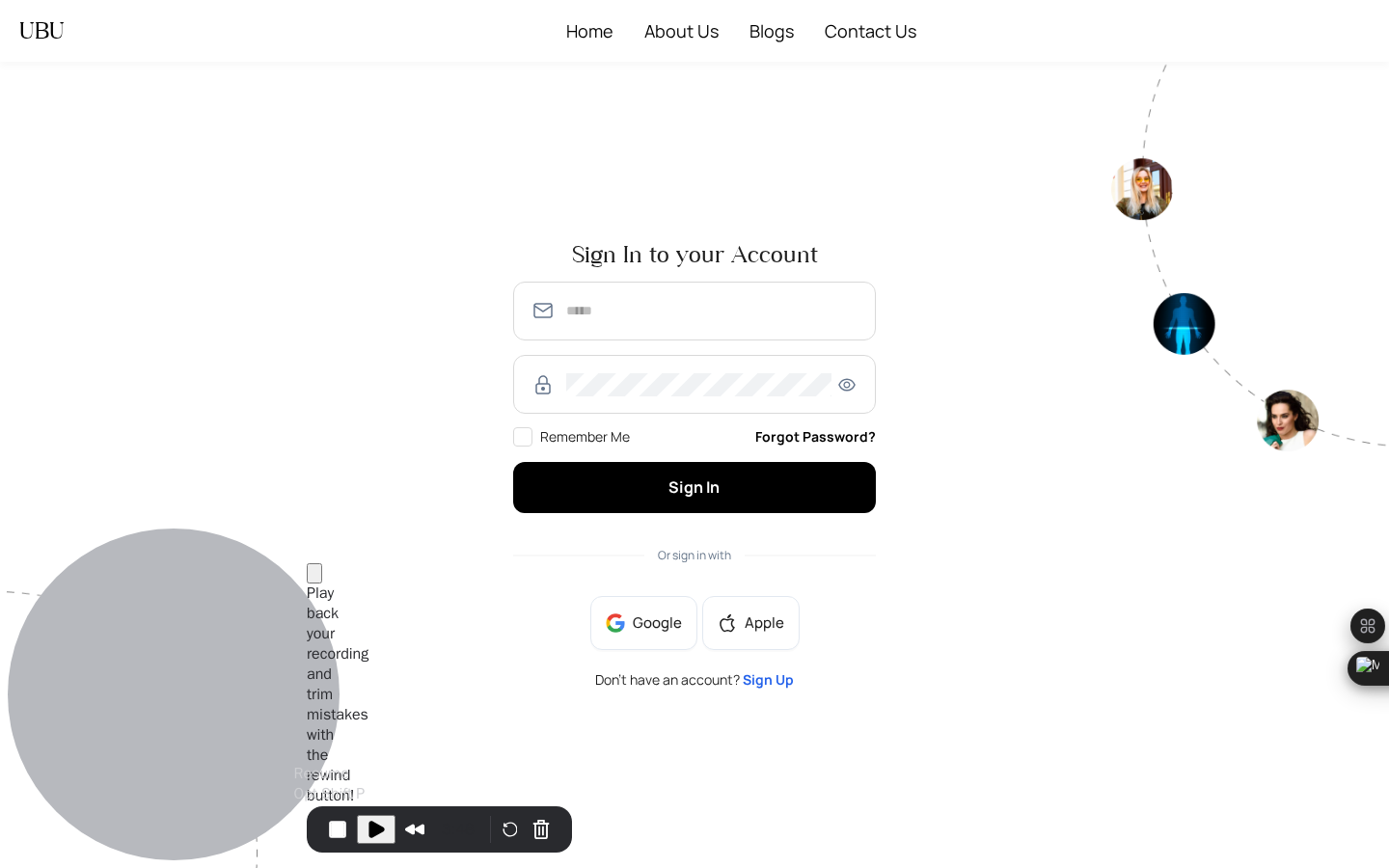 click at bounding box center (376, 829) 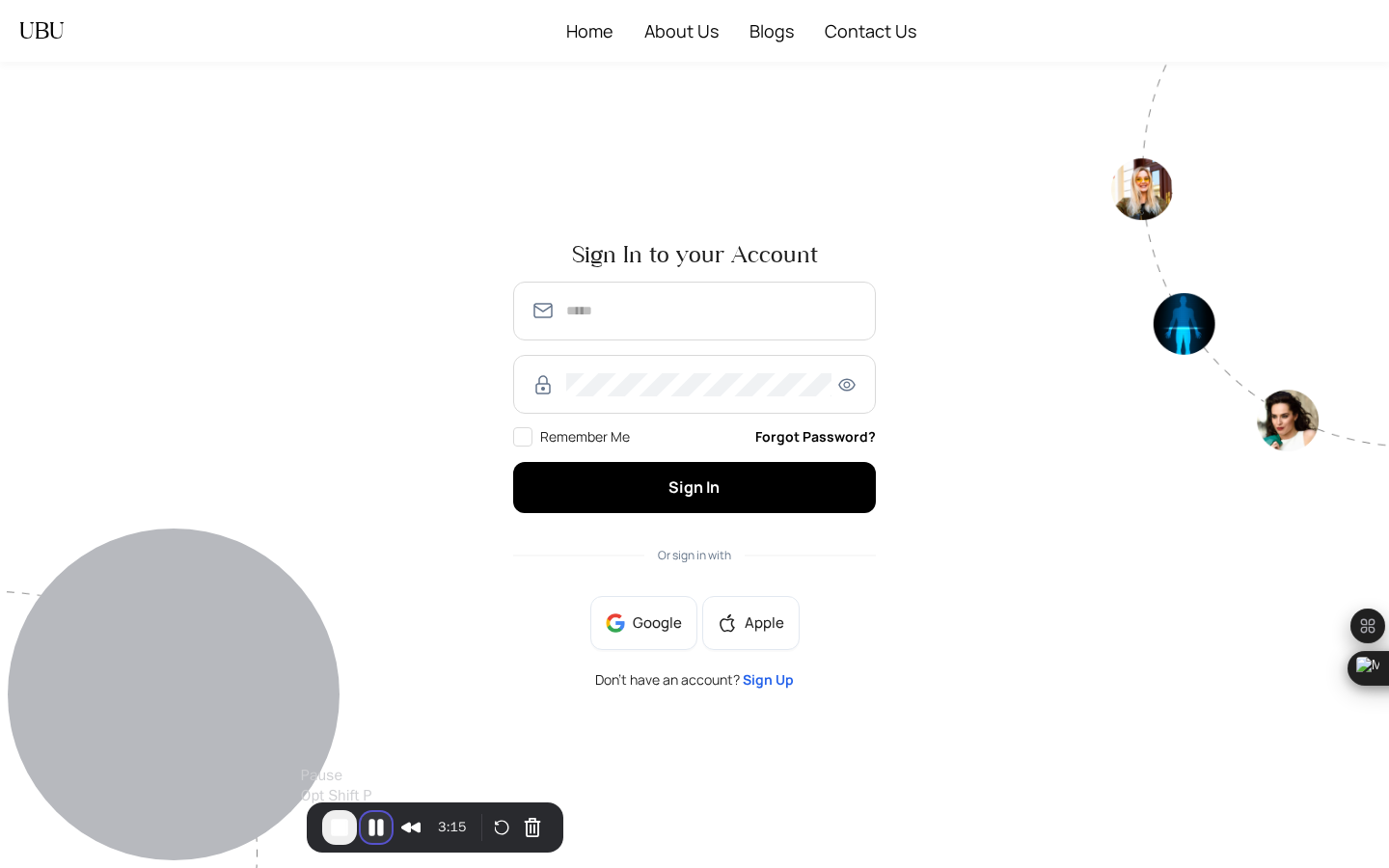 click at bounding box center (376, 827) 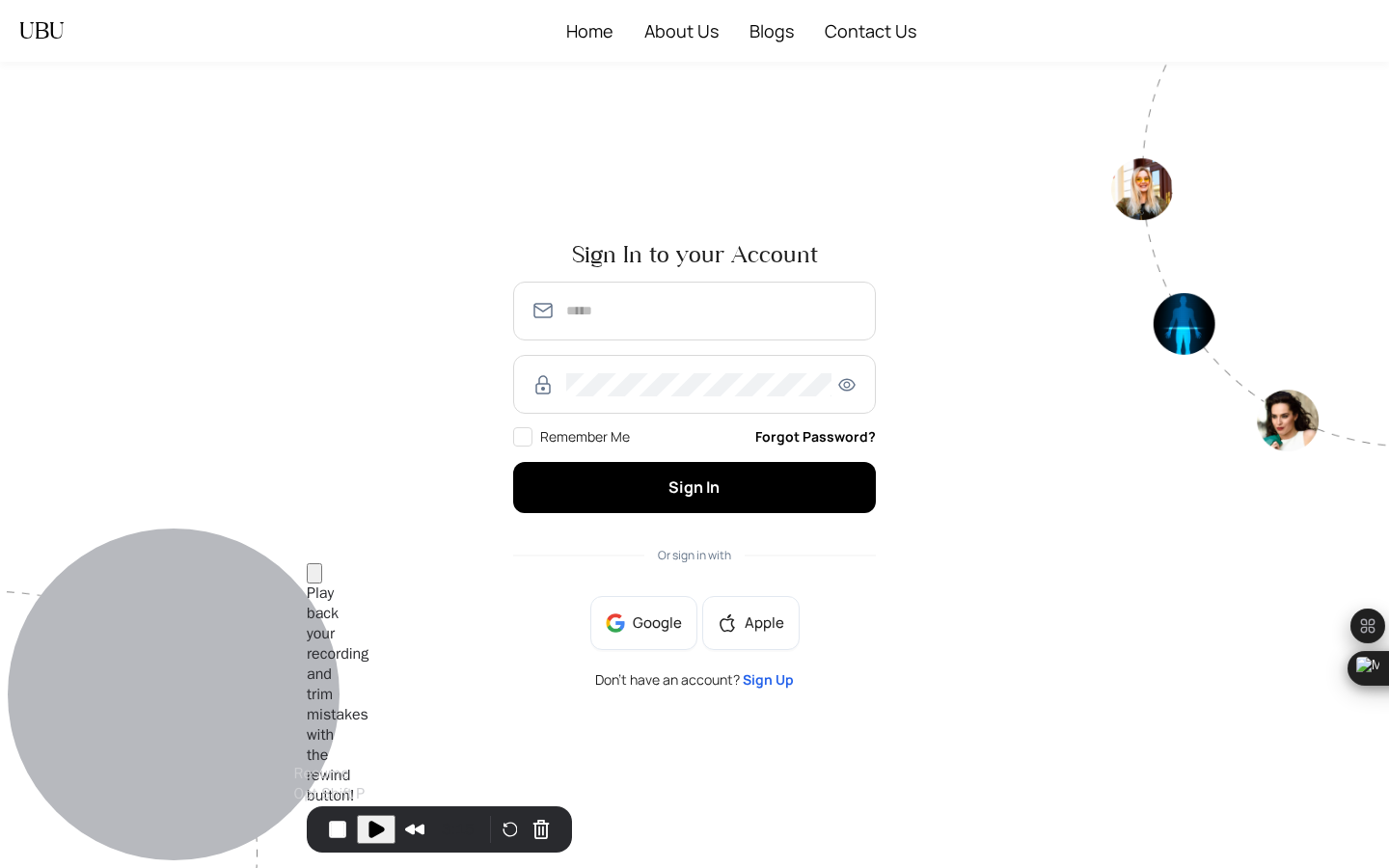 click at bounding box center (376, 829) 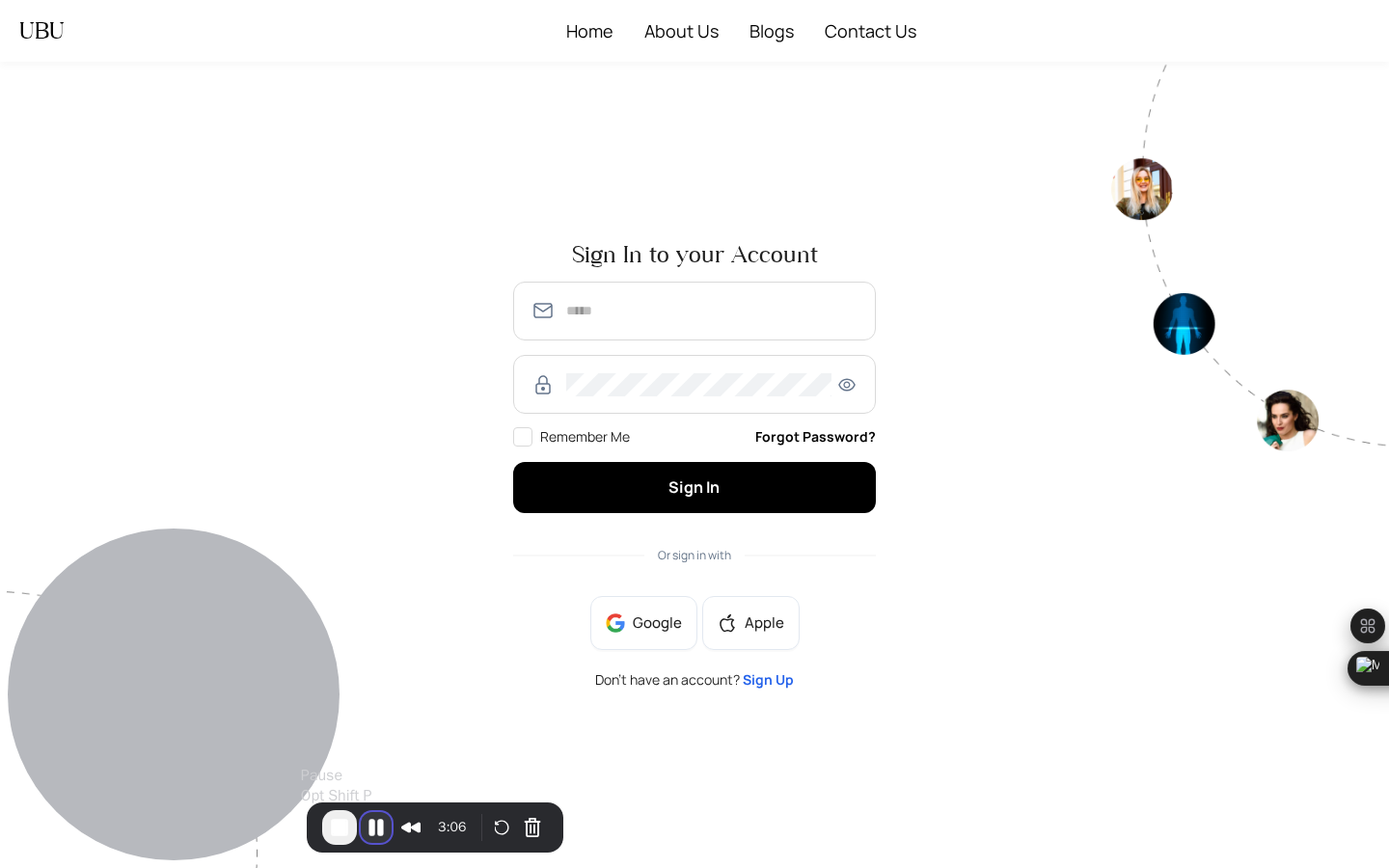 click at bounding box center [376, 827] 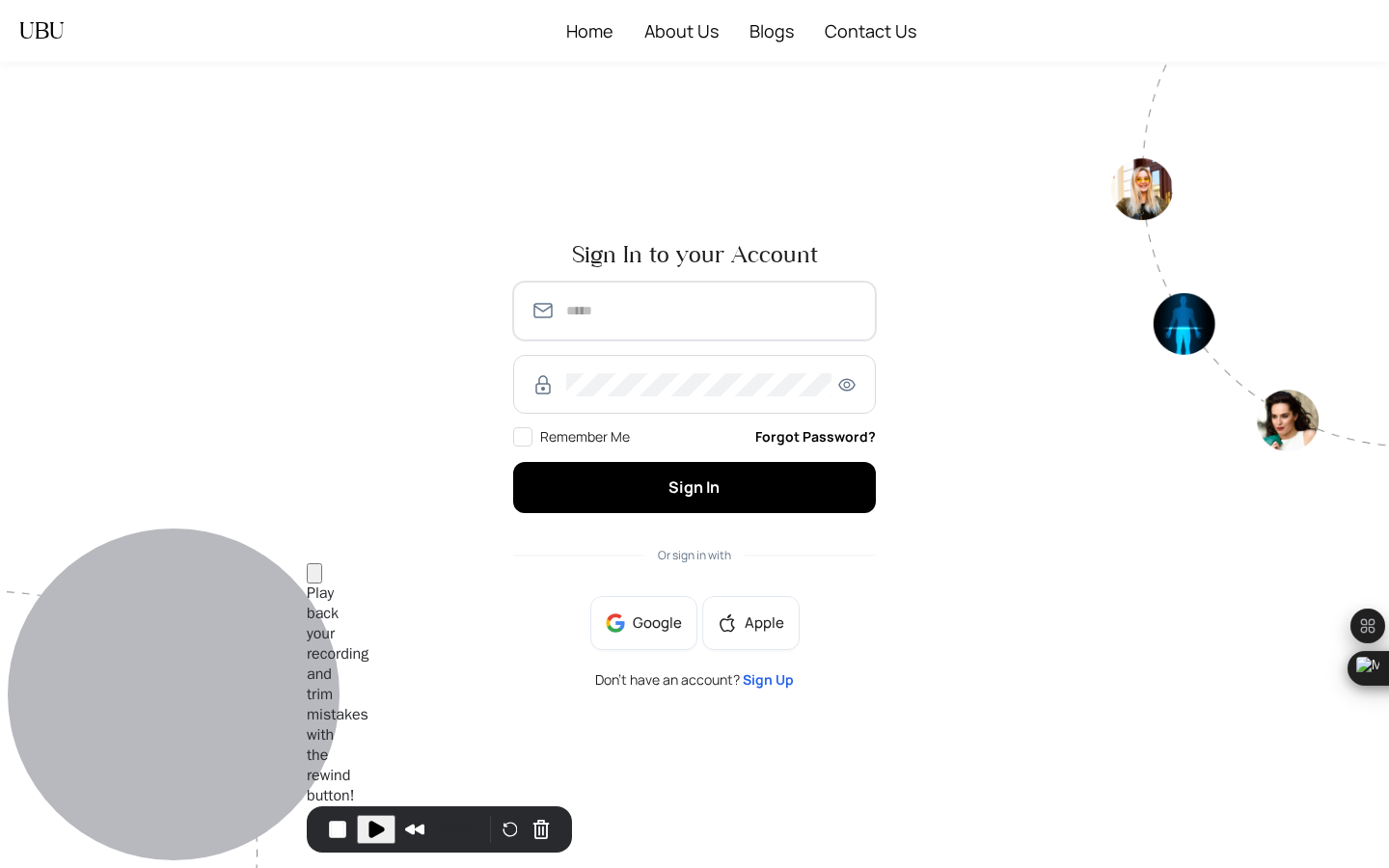 click at bounding box center [712, 311] 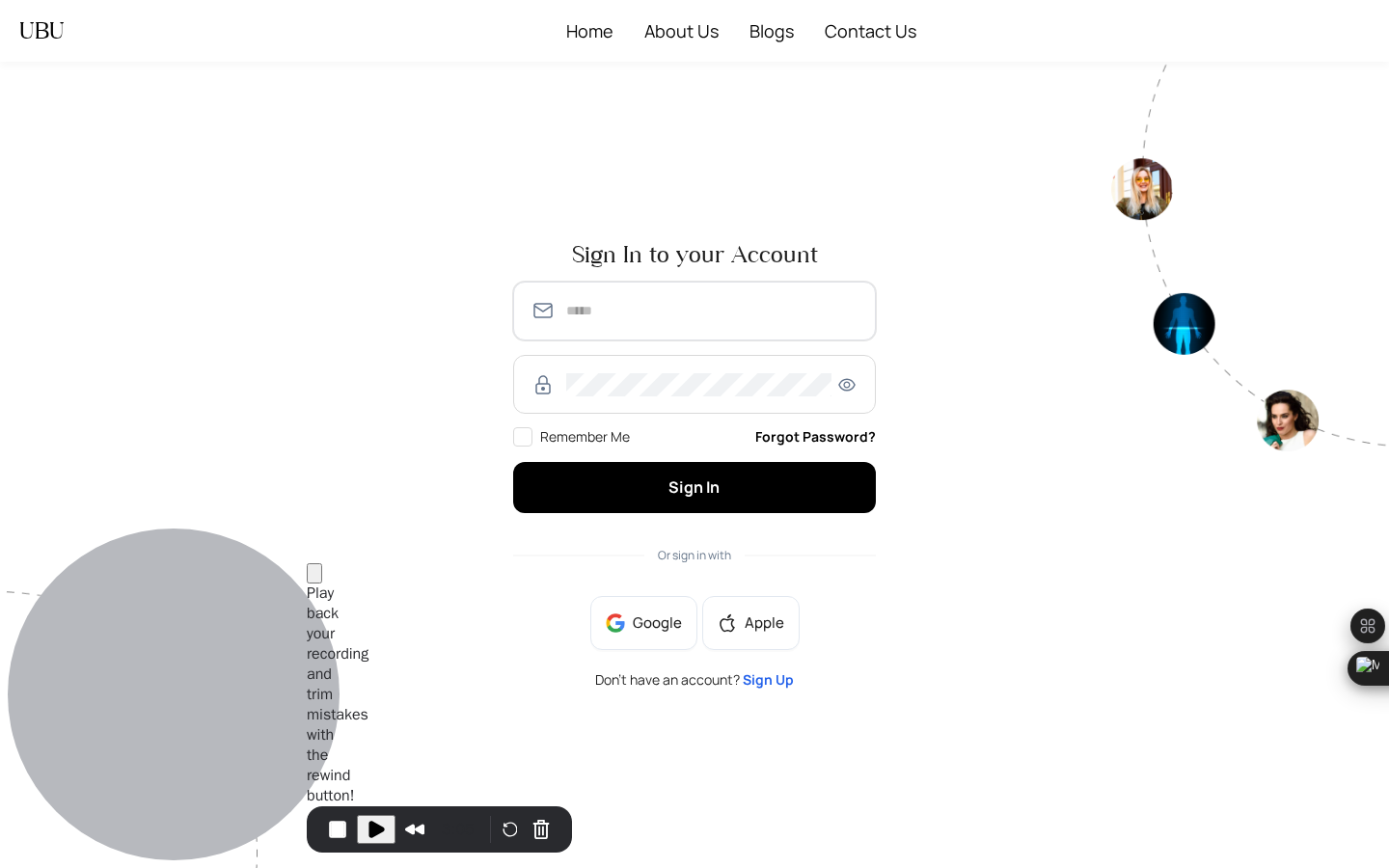 type on "**********" 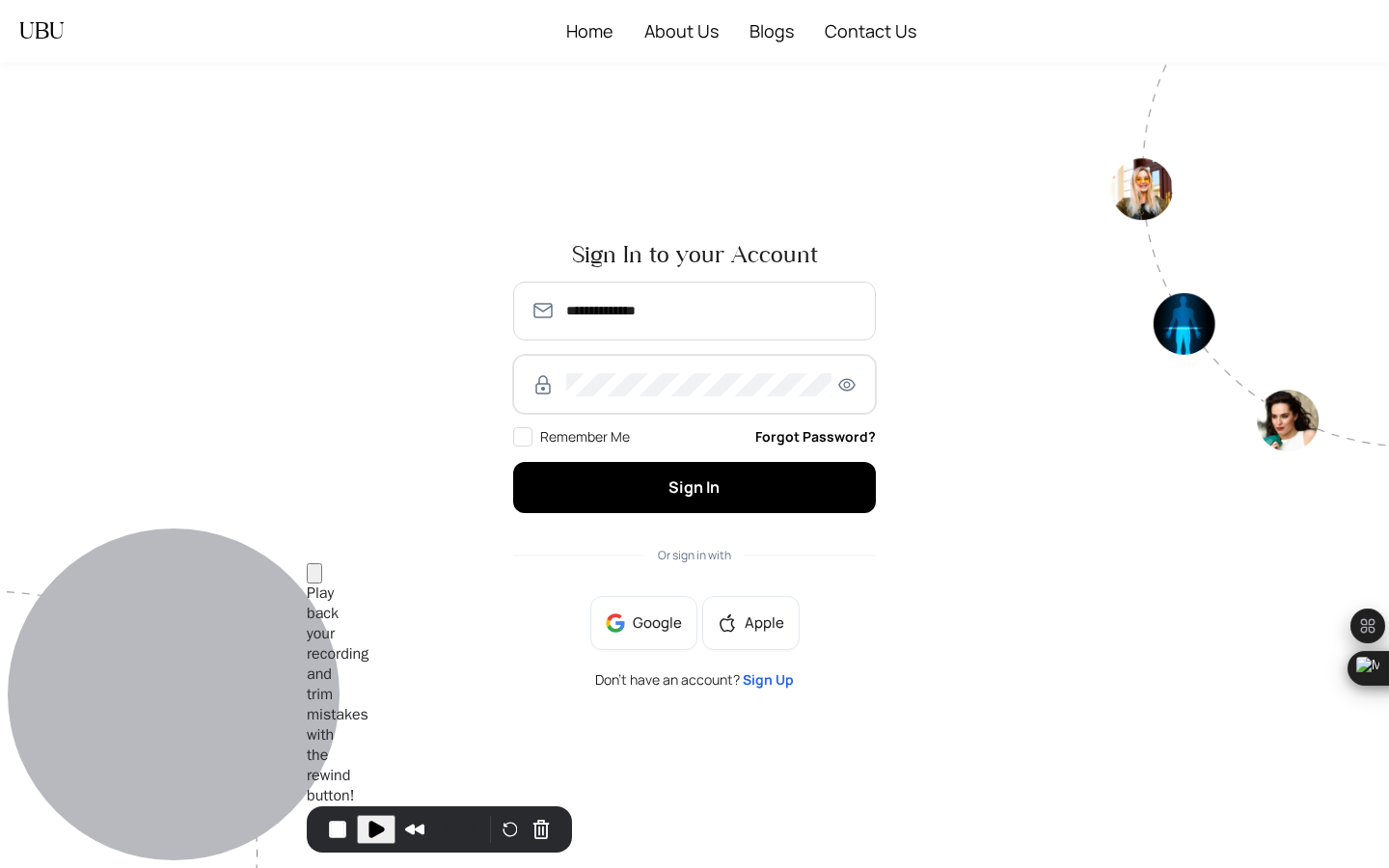 click 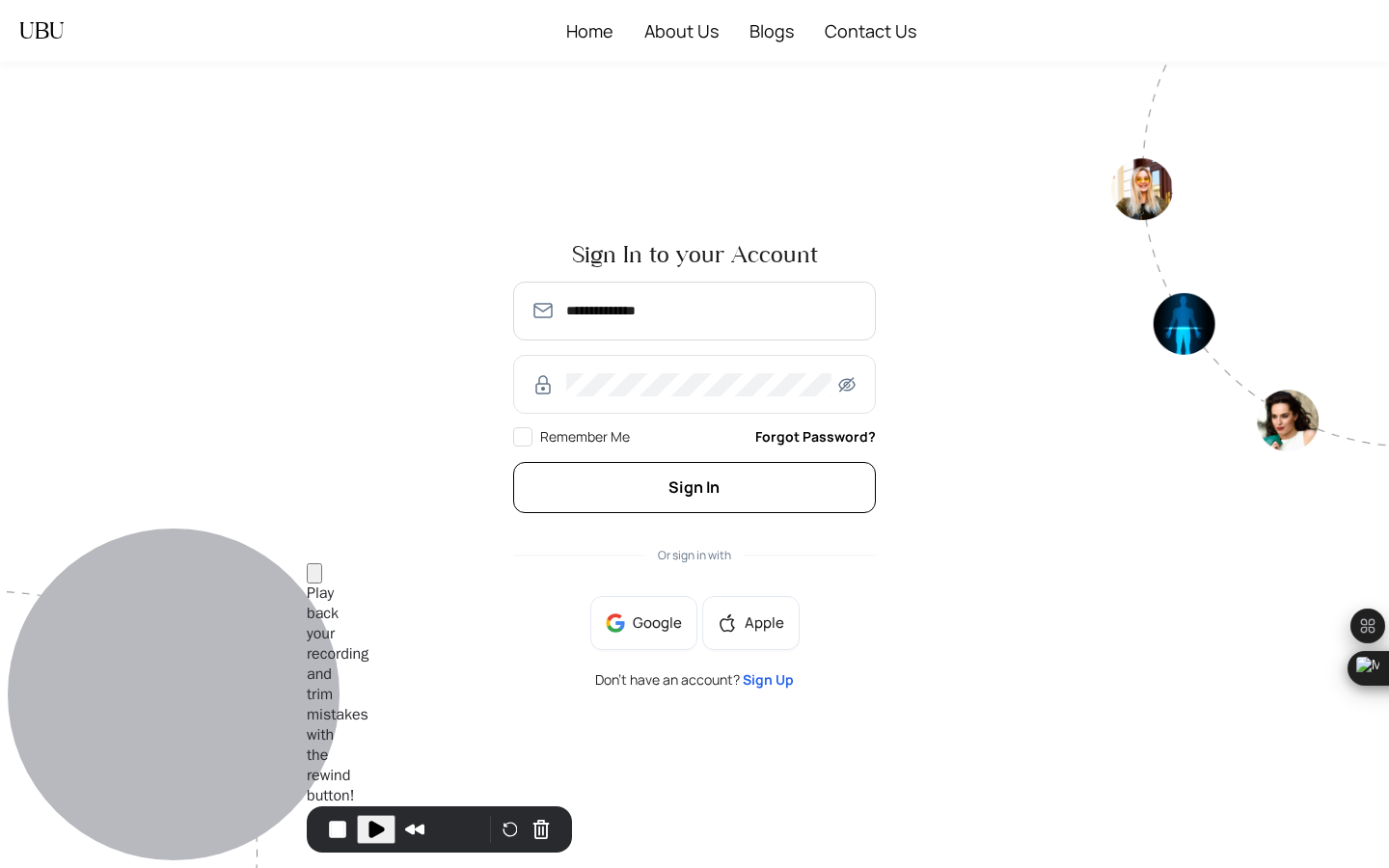 click on "Sign In" at bounding box center (694, 487) 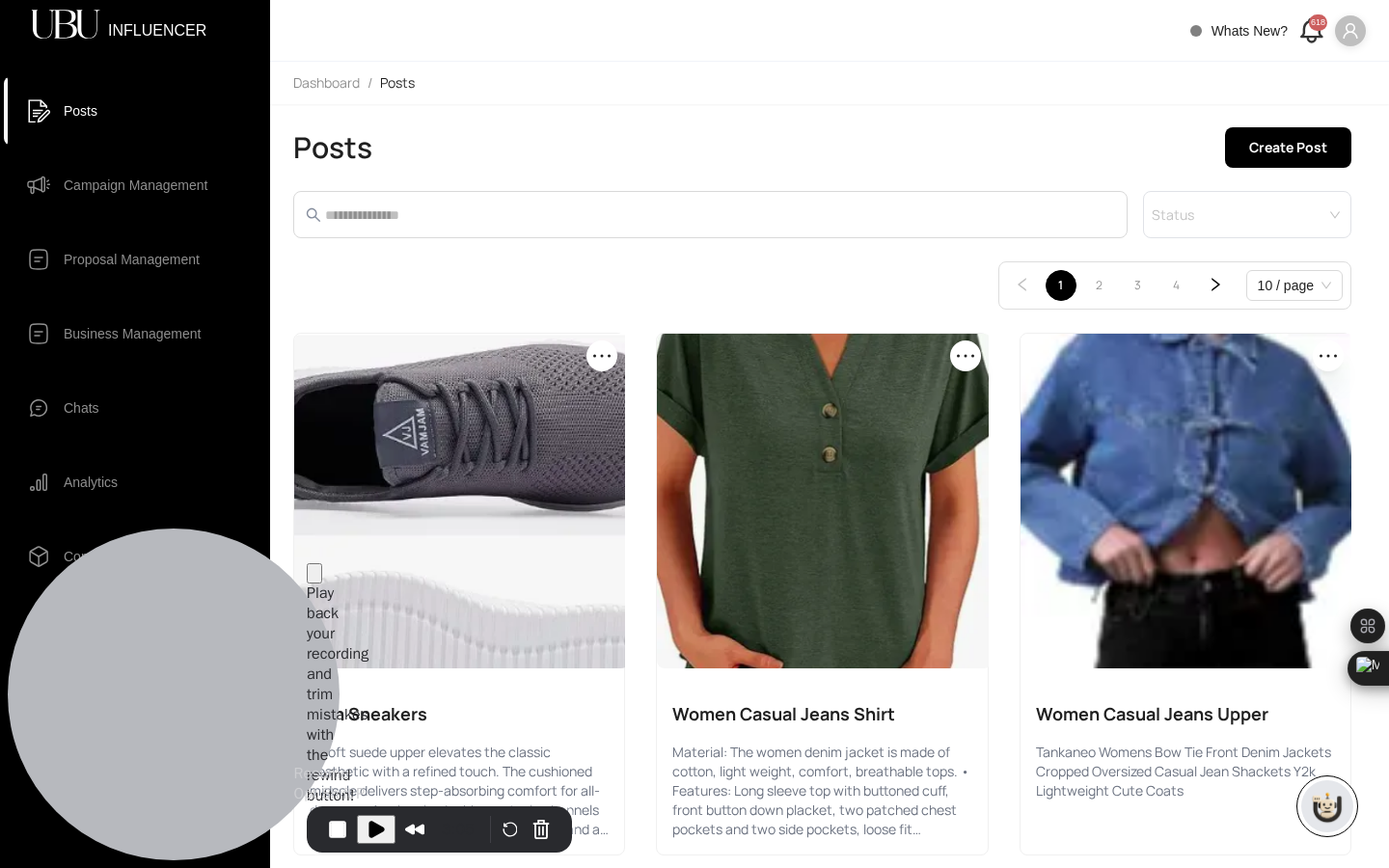click at bounding box center [376, 829] 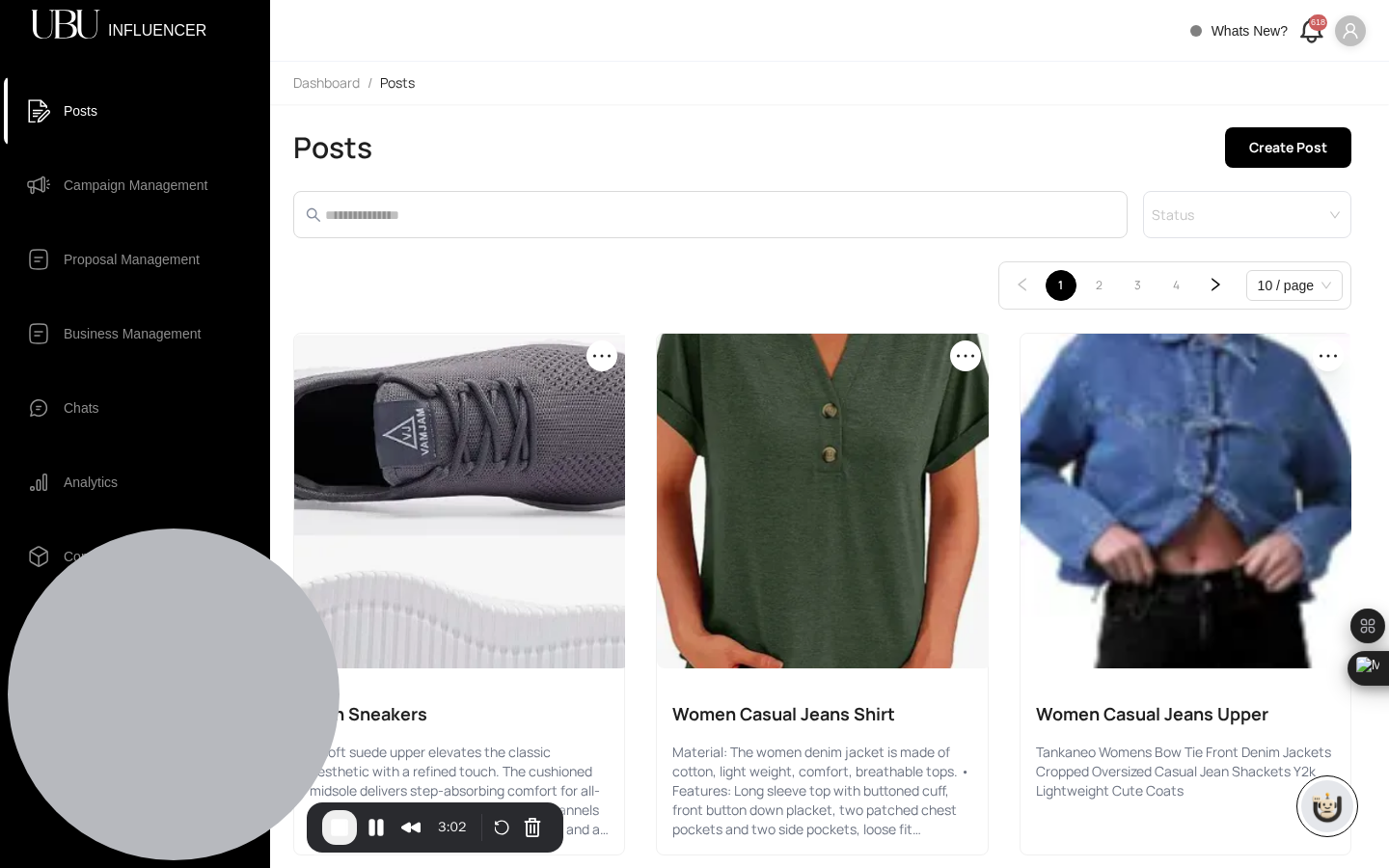 click on "Campaign Management" at bounding box center (135, 185) 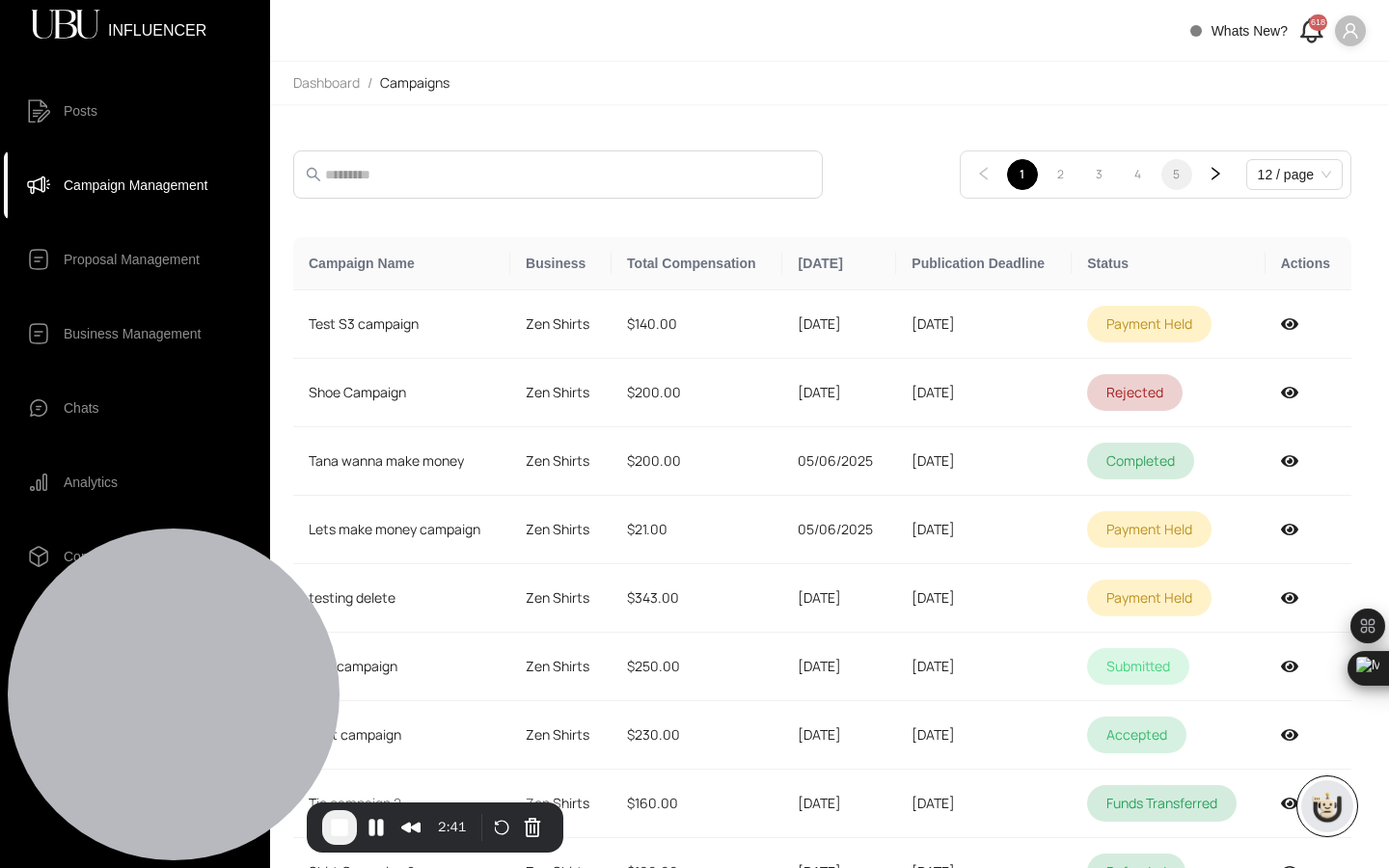 click on "5" at bounding box center [1177, 175] 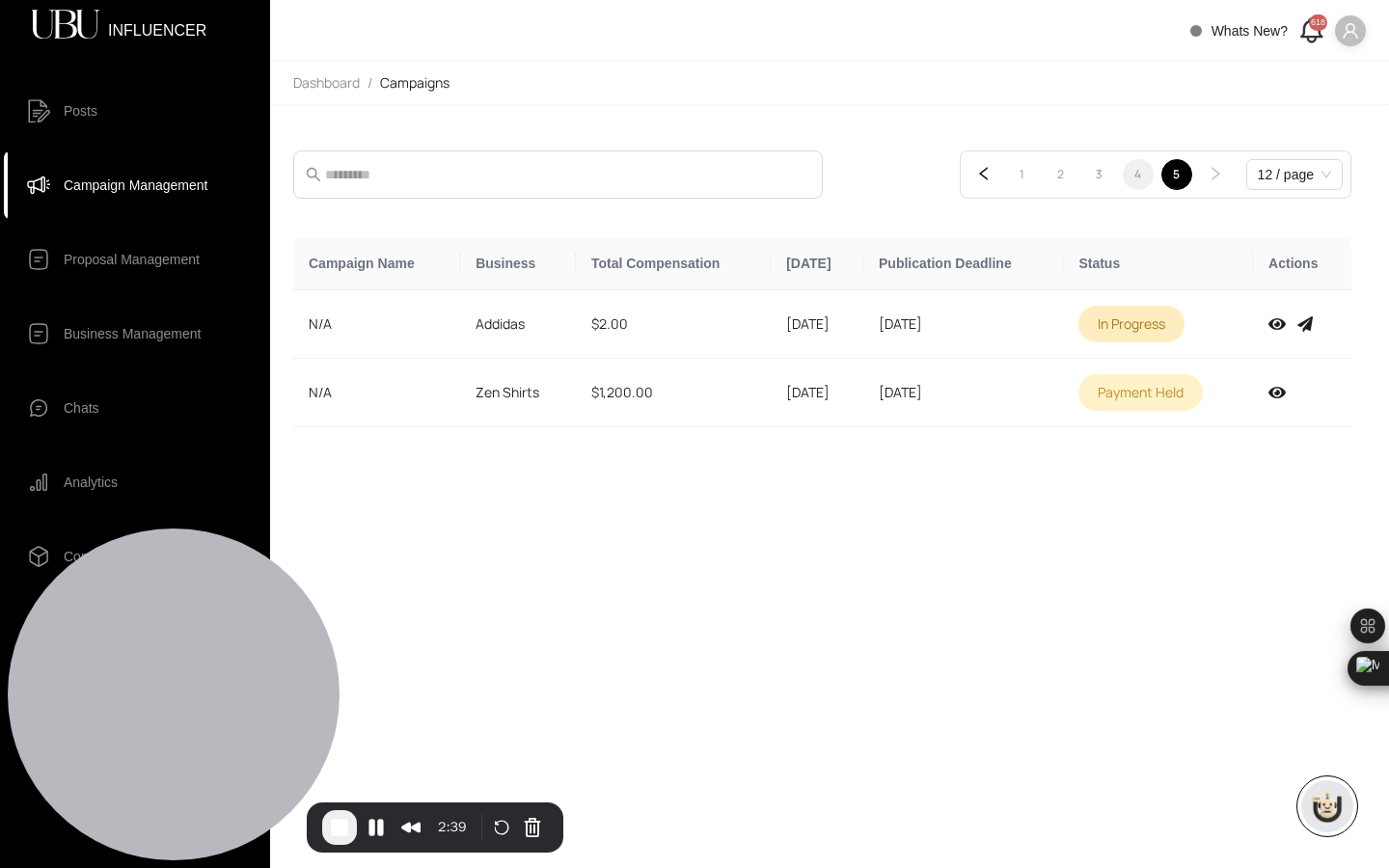 click on "4" at bounding box center (1138, 175) 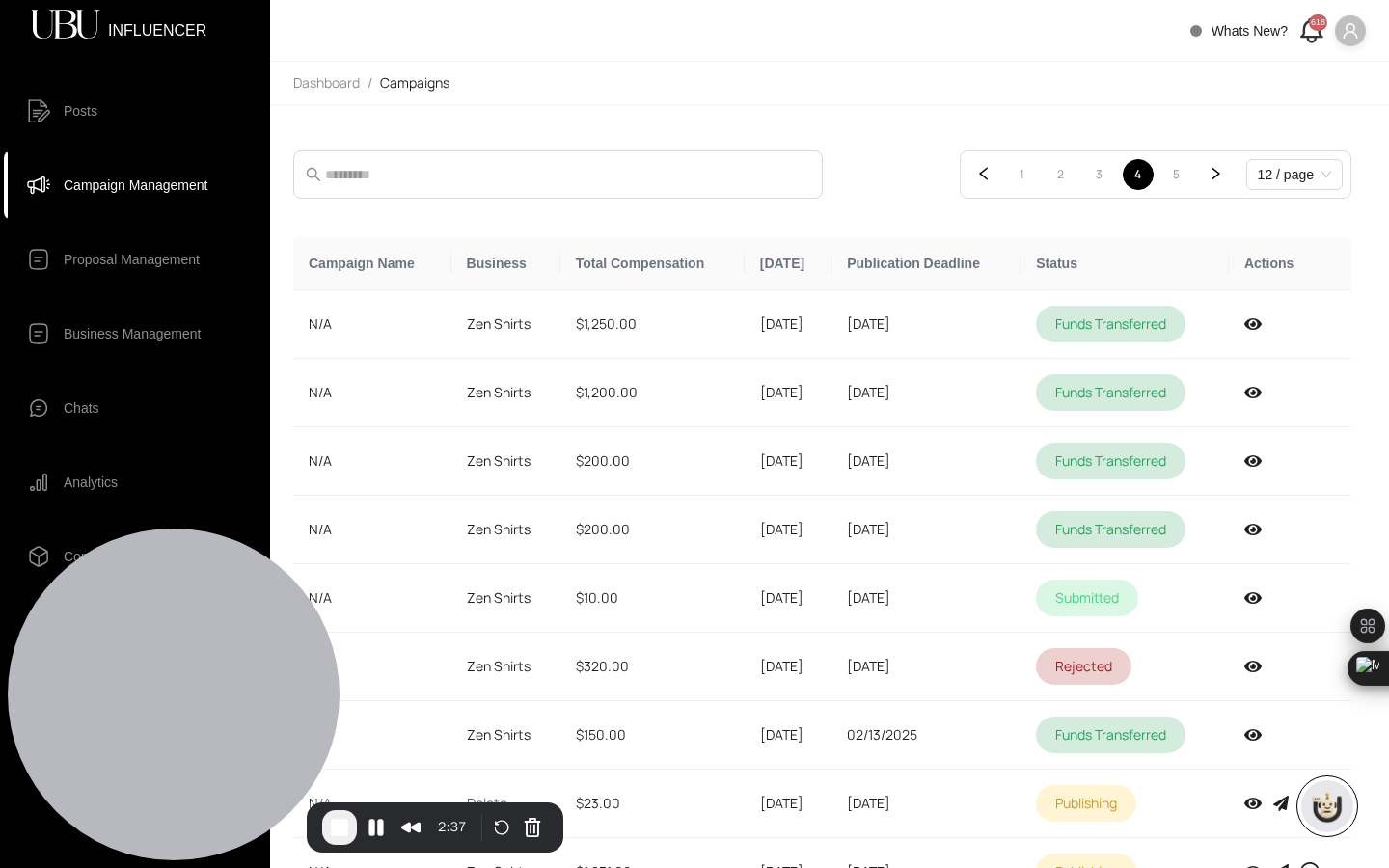 click on "1 2 3 4 5 12 / page" at bounding box center [1156, 175] 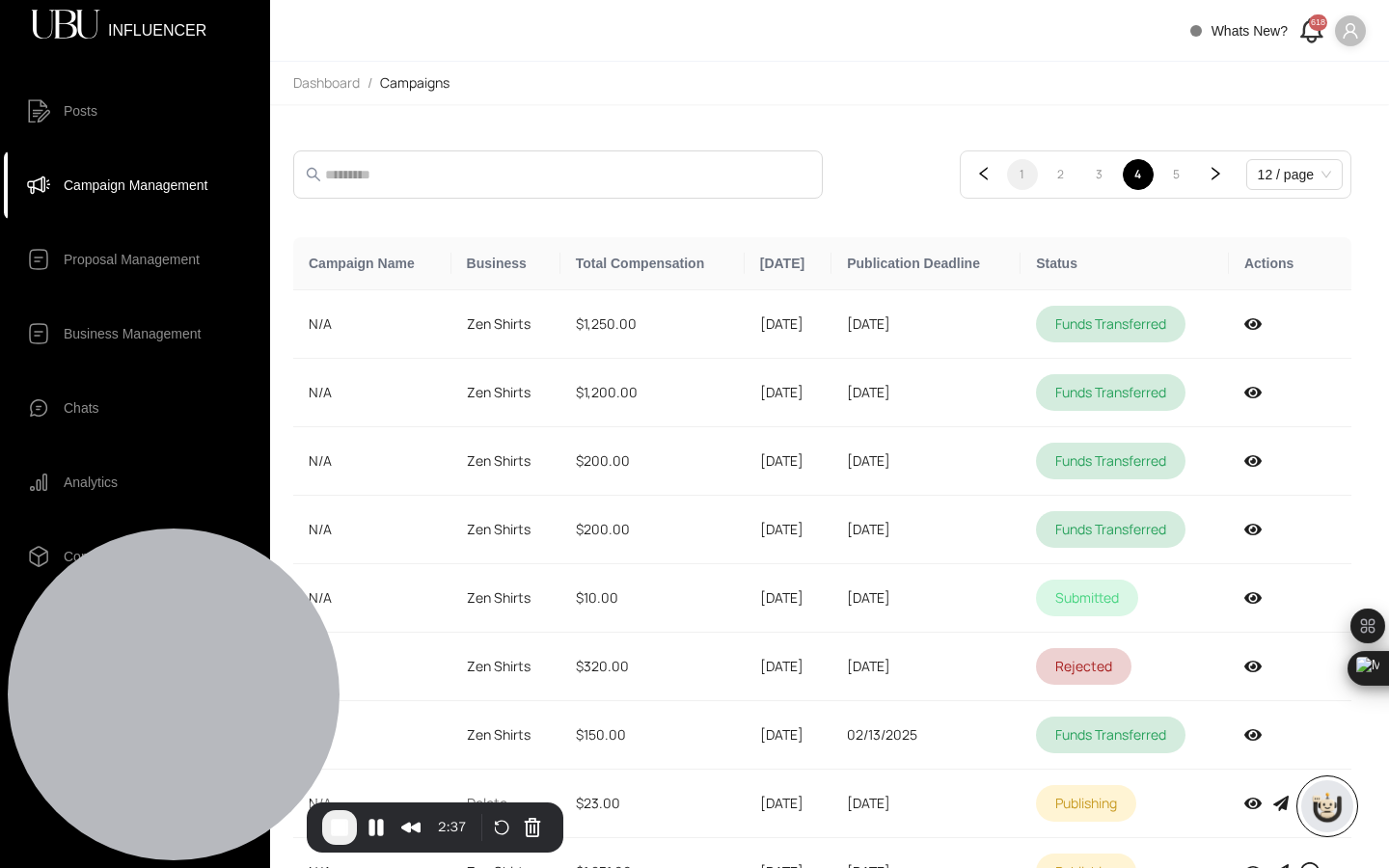 click on "1" at bounding box center [1022, 175] 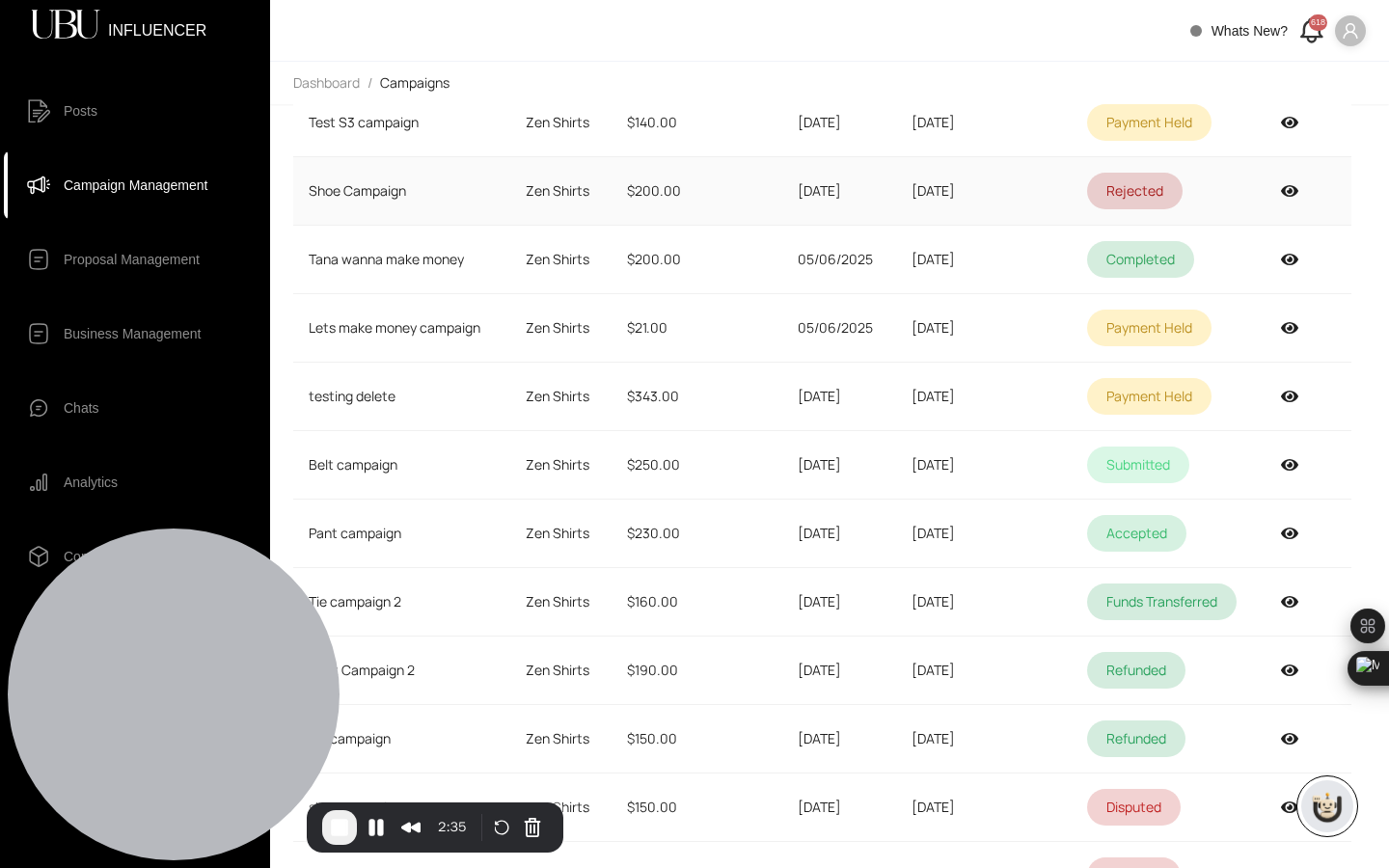 scroll, scrollTop: 244, scrollLeft: 0, axis: vertical 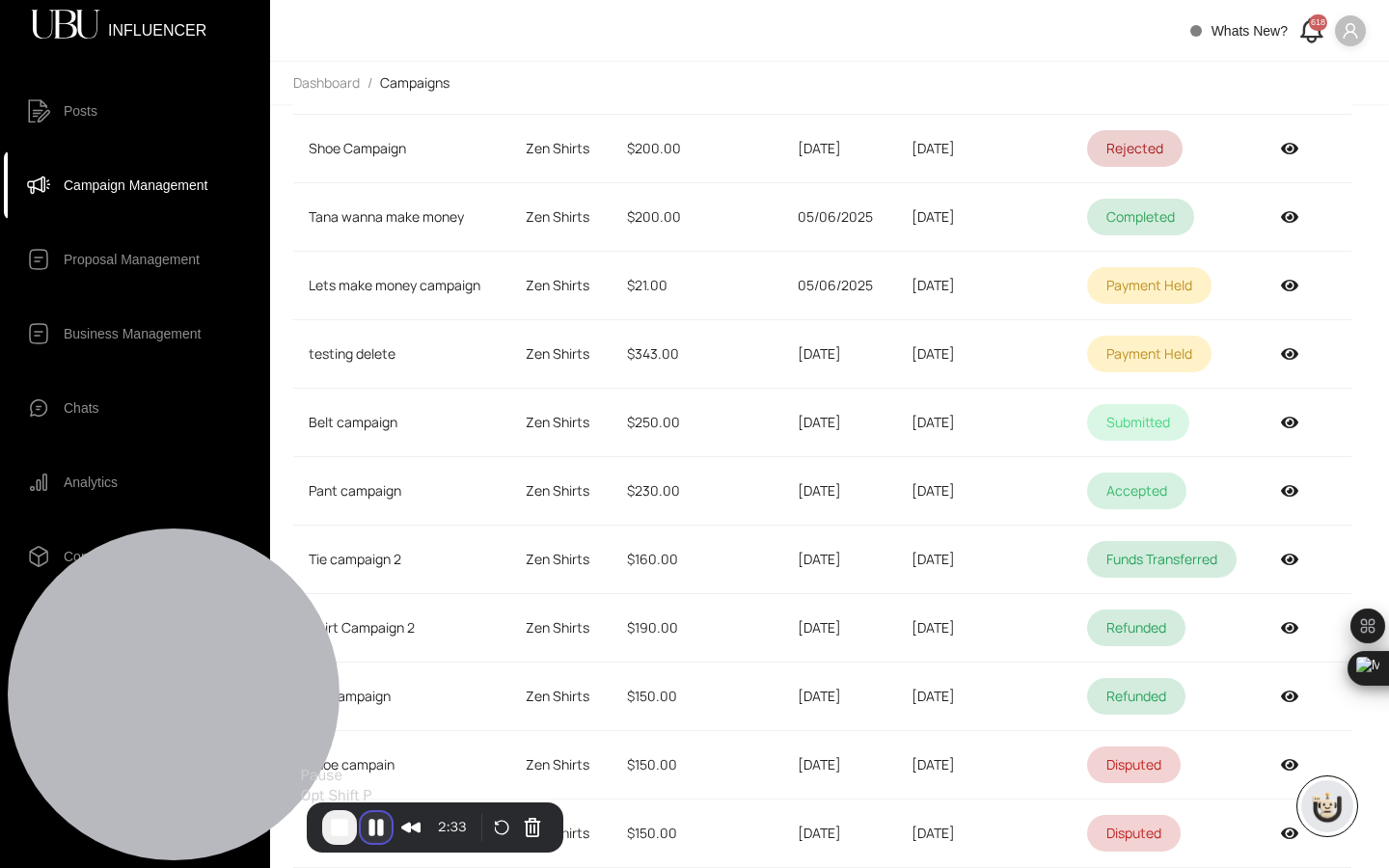 click at bounding box center (376, 827) 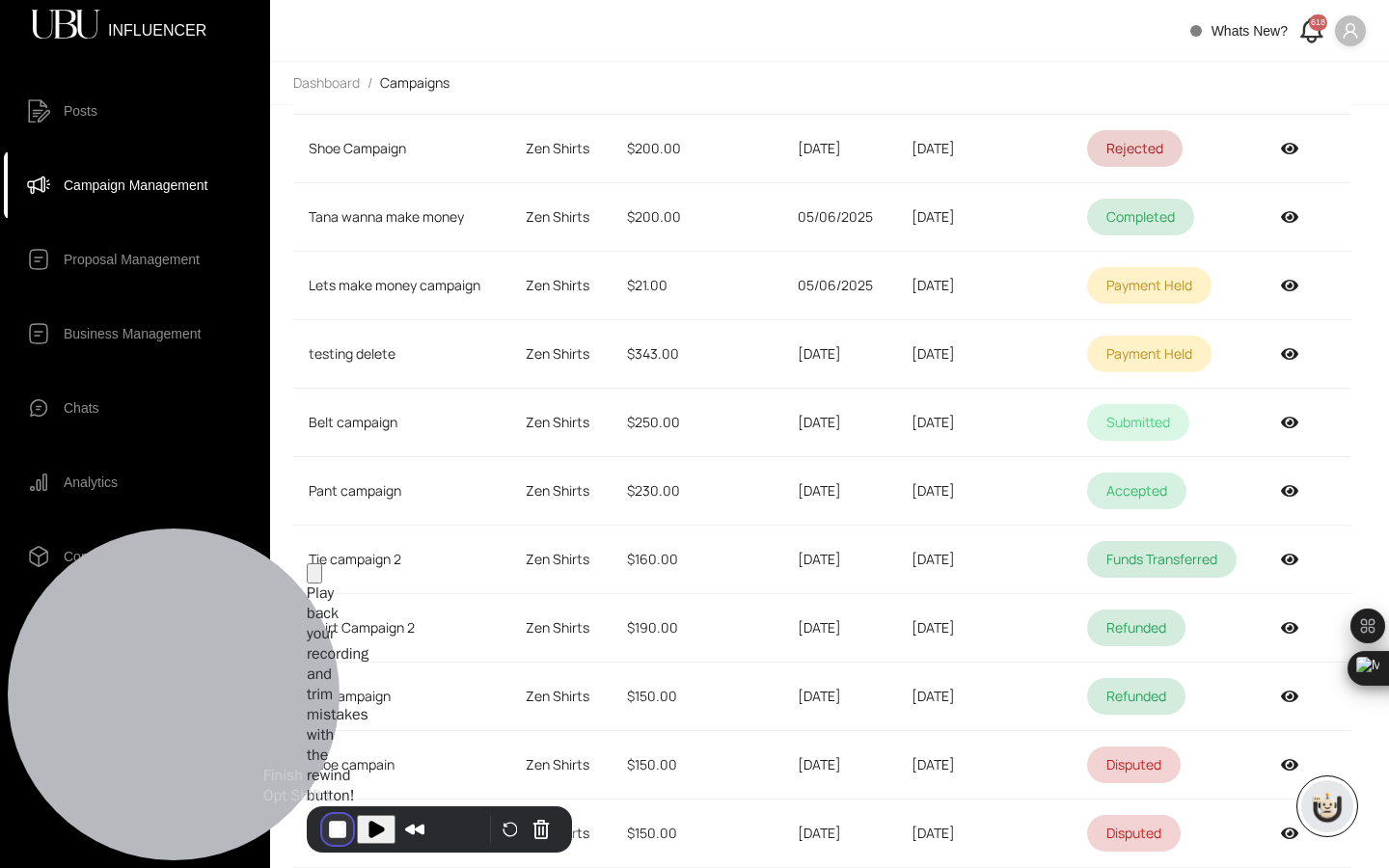 click at bounding box center [338, 829] 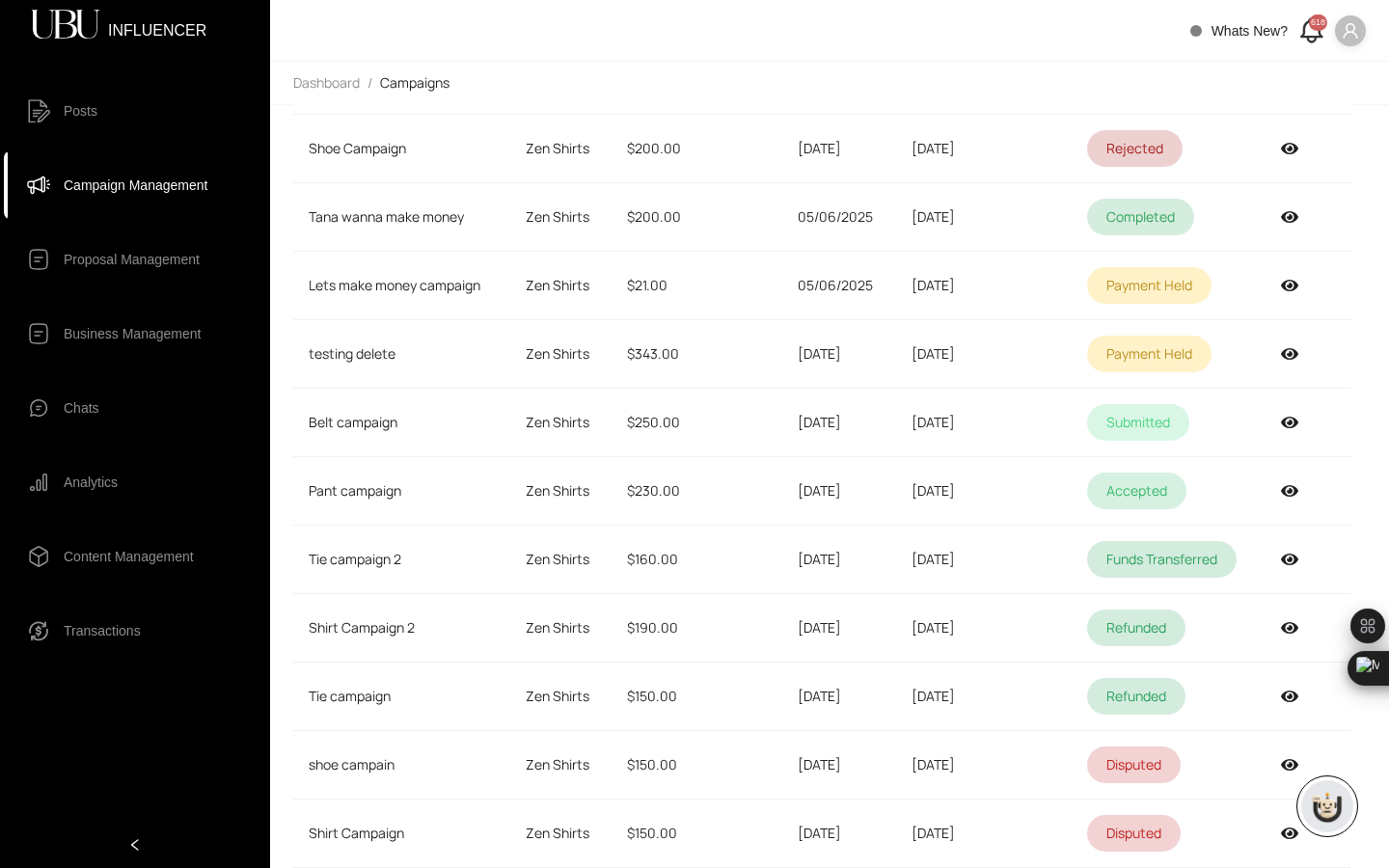 click 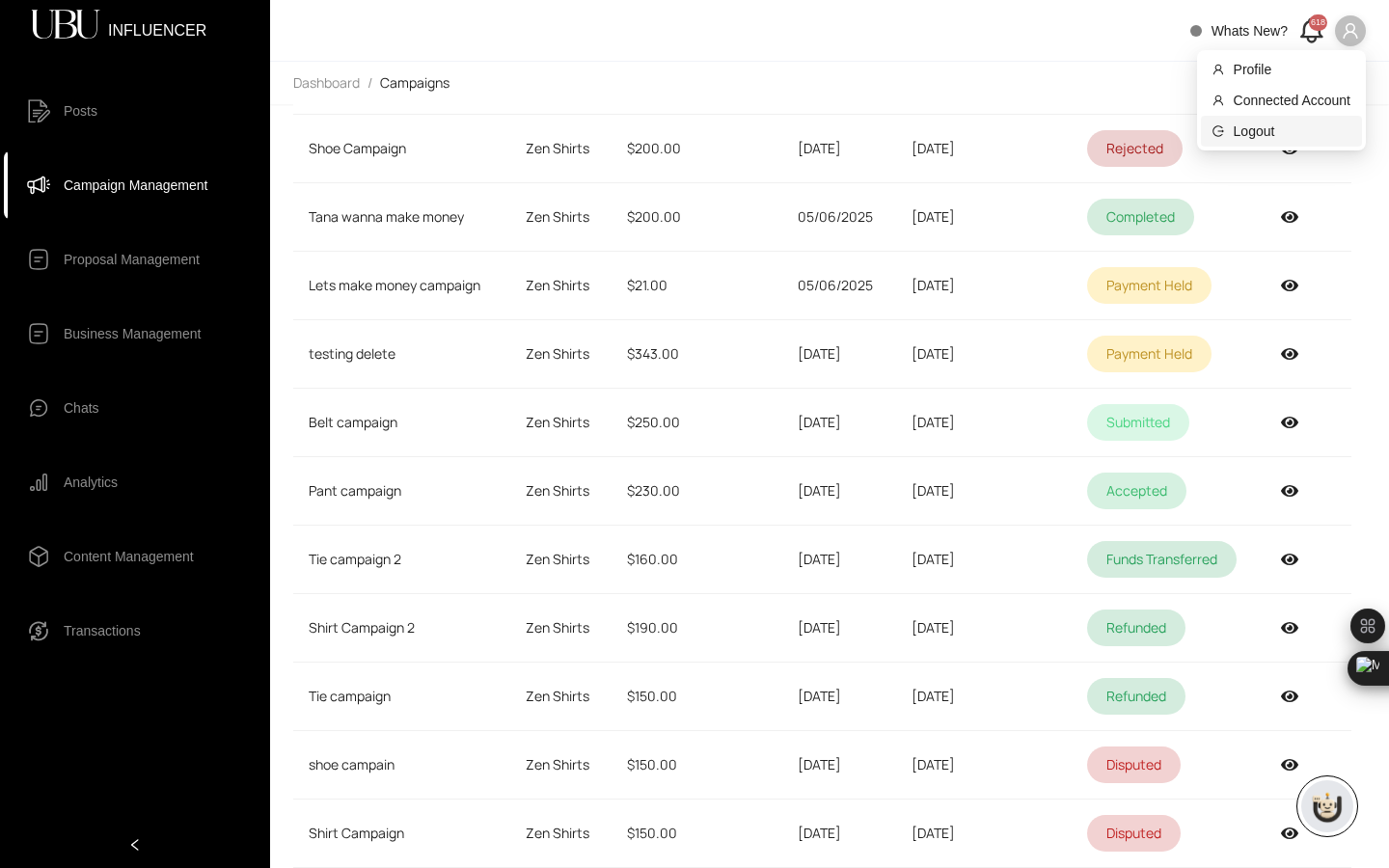 click on "Logout" at bounding box center [1292, 131] 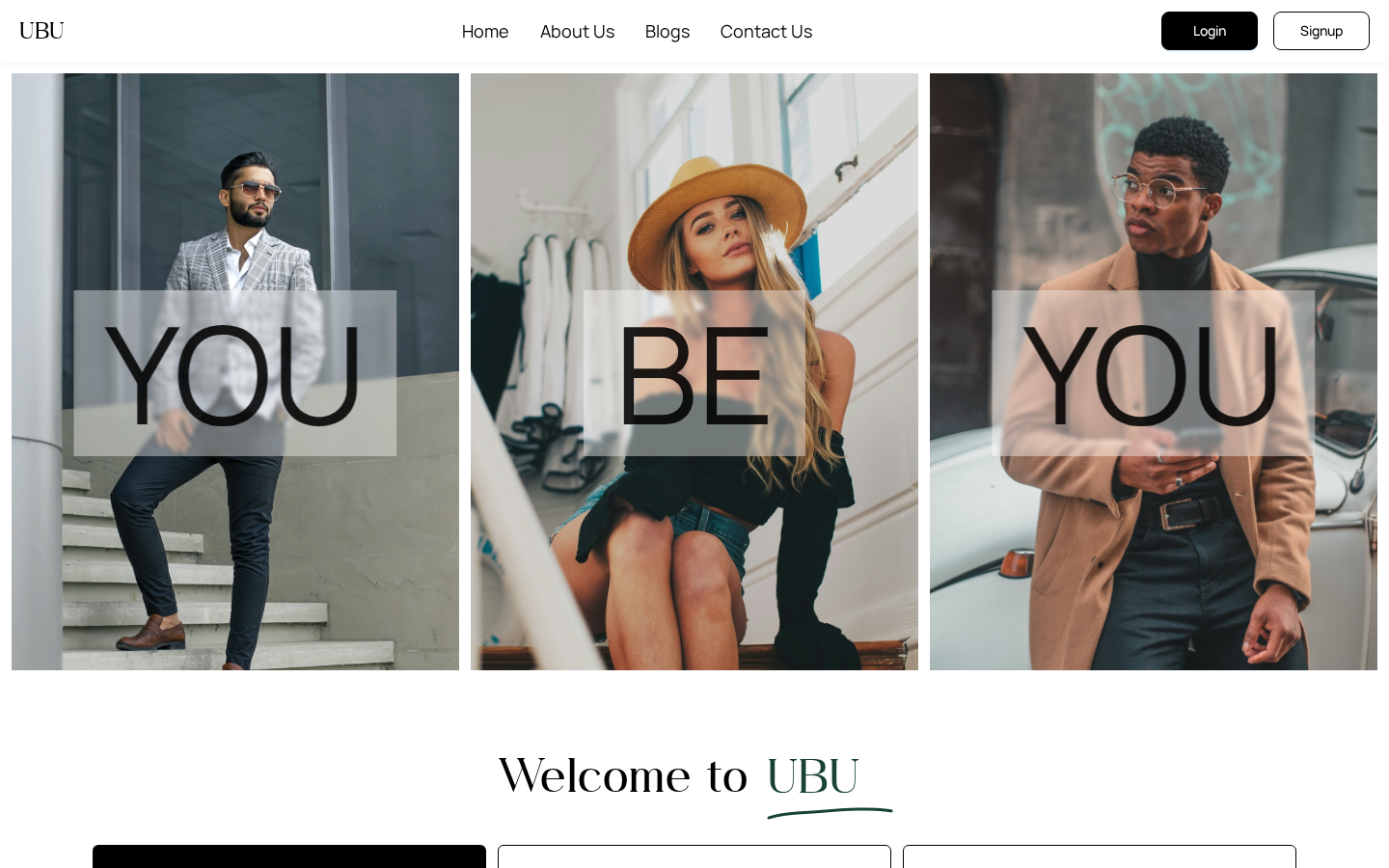 scroll, scrollTop: 0, scrollLeft: 0, axis: both 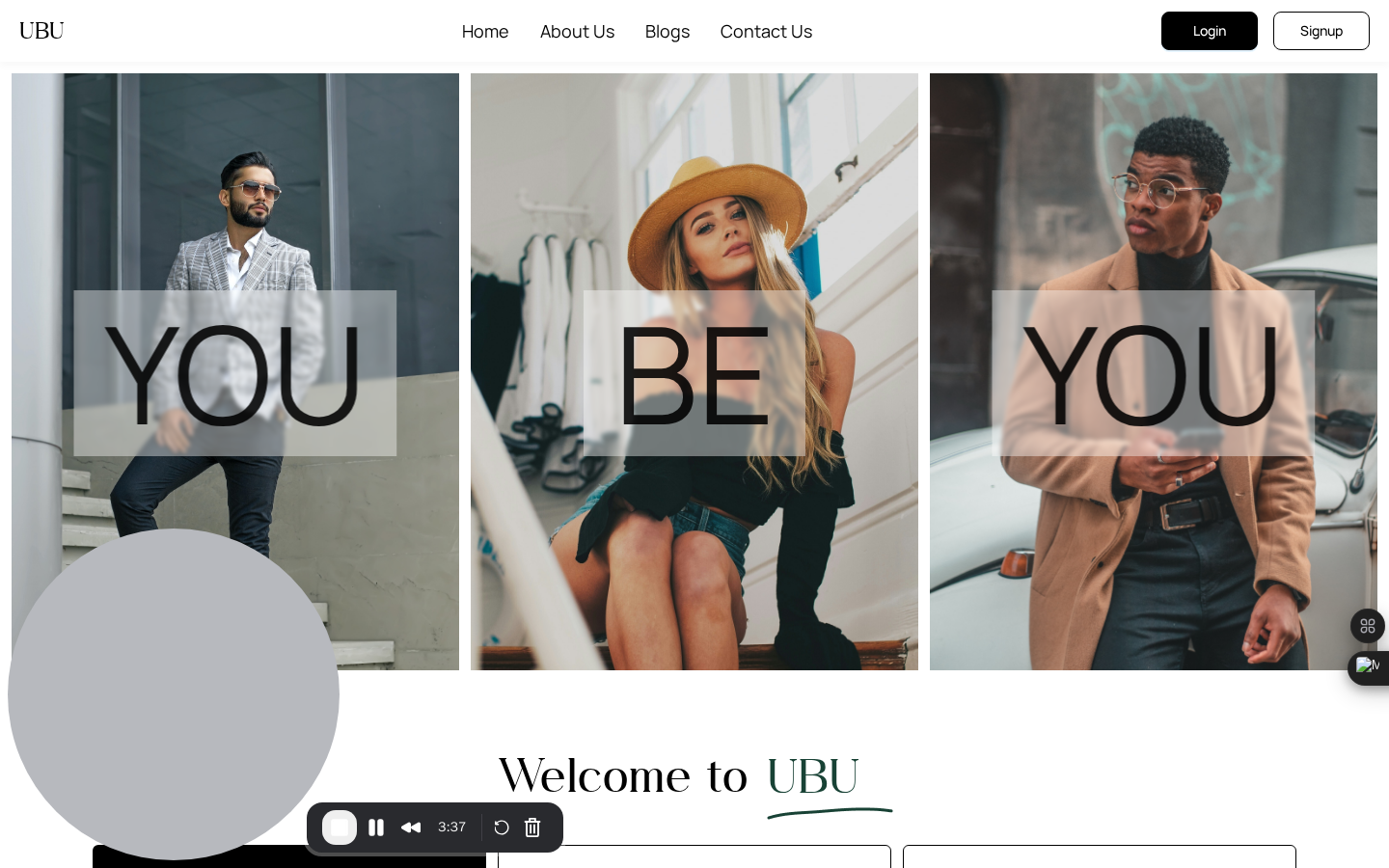 click on "Login" at bounding box center [1210, 31] 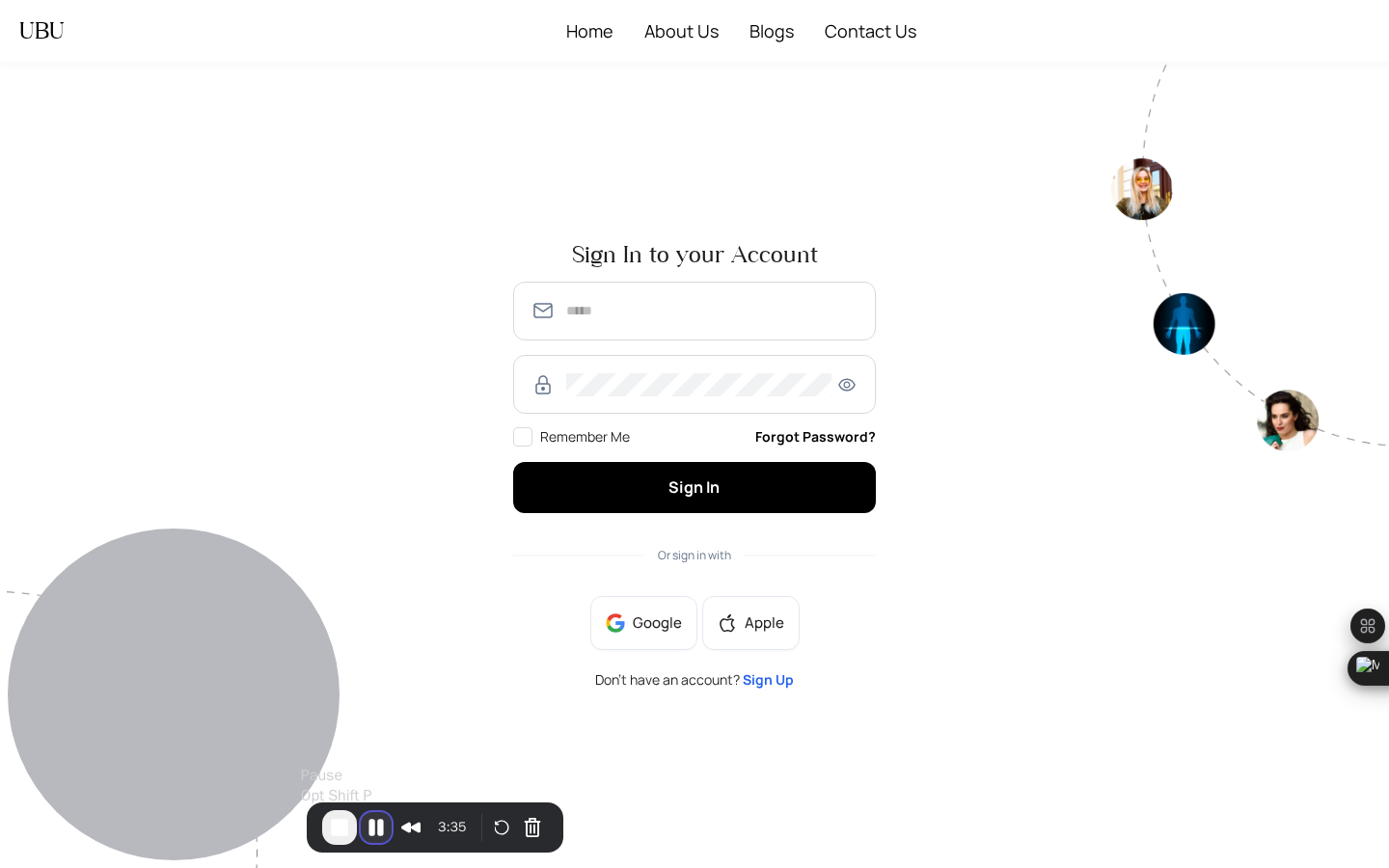 click at bounding box center [376, 827] 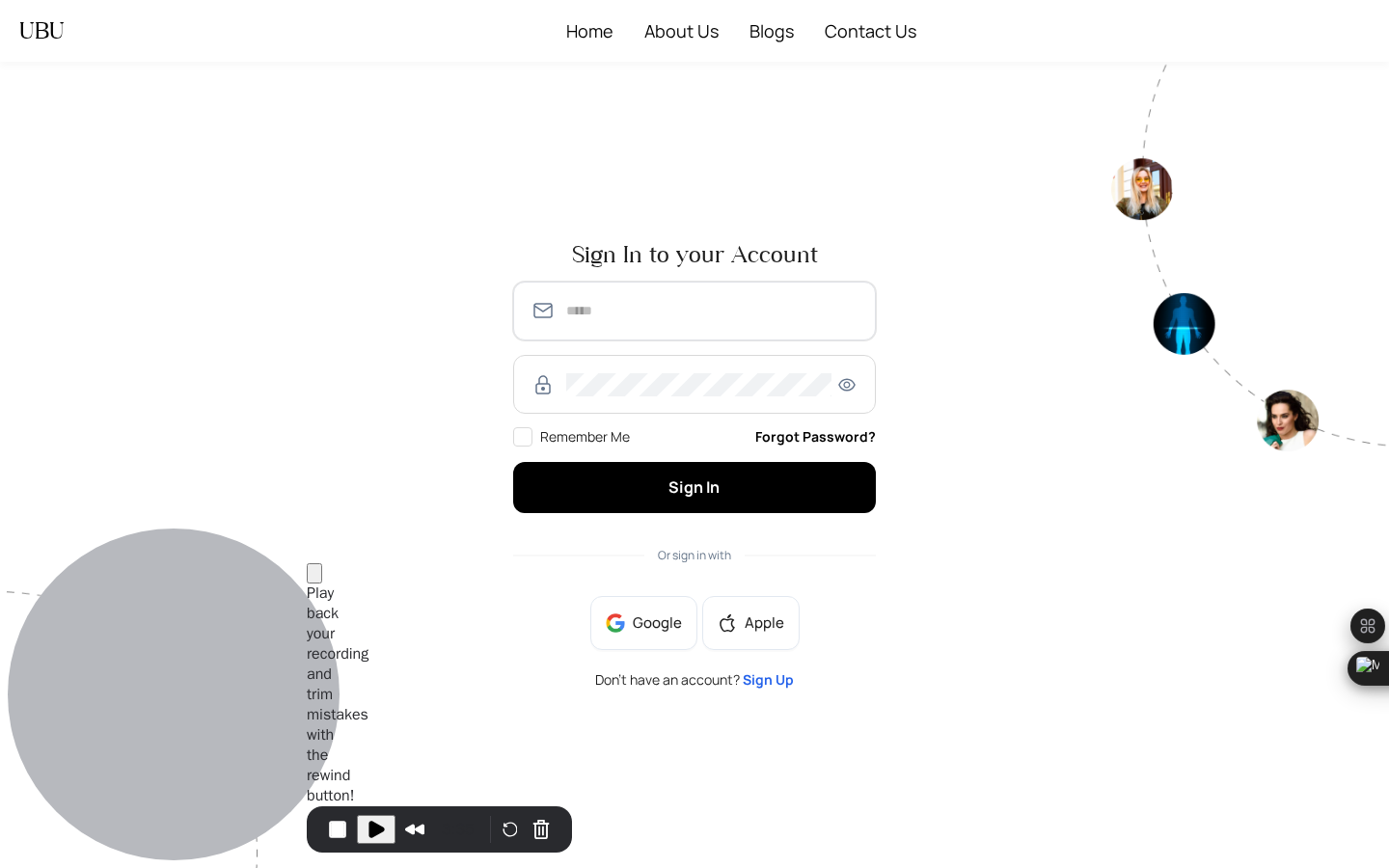 click at bounding box center [712, 311] 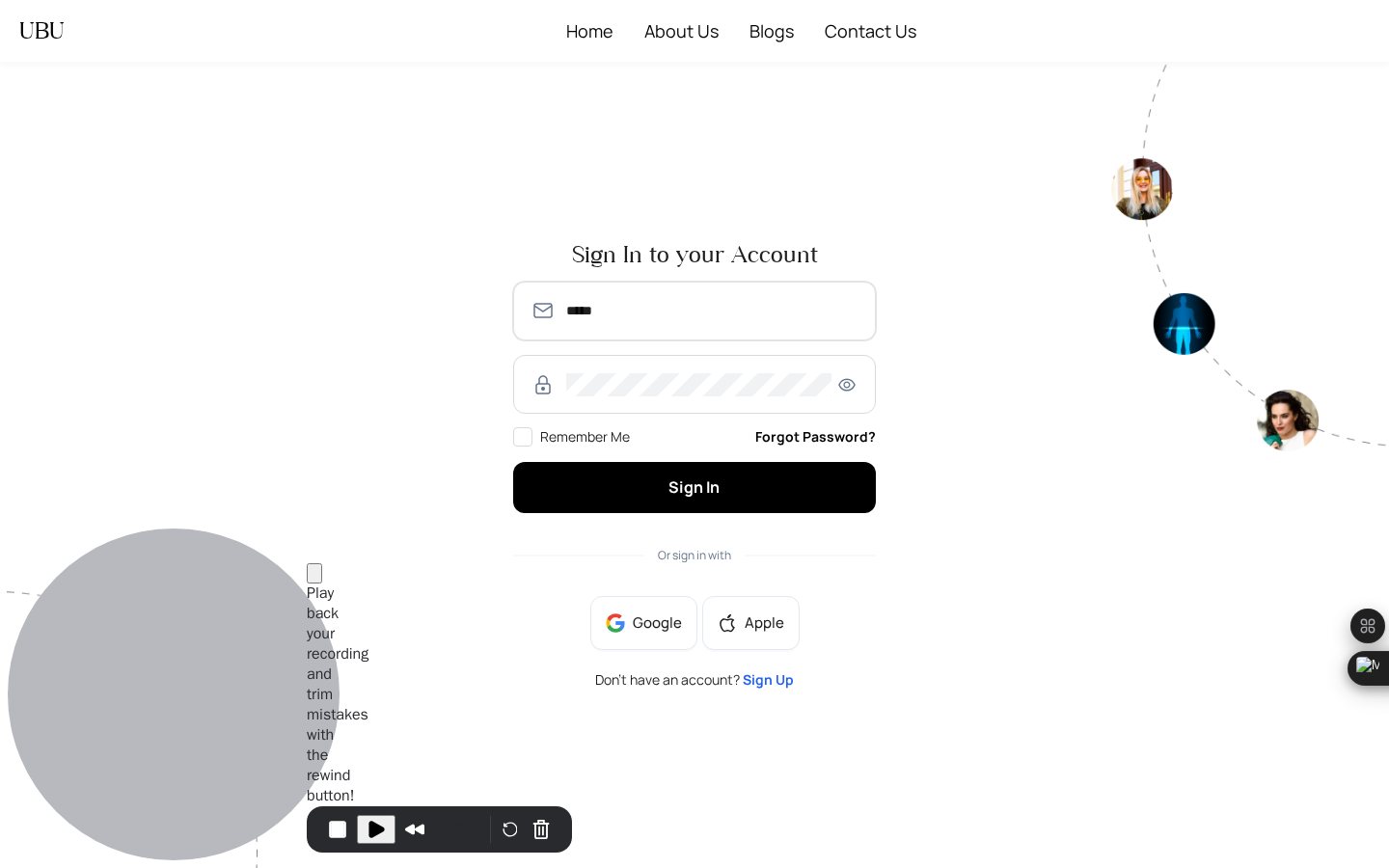 type on "**********" 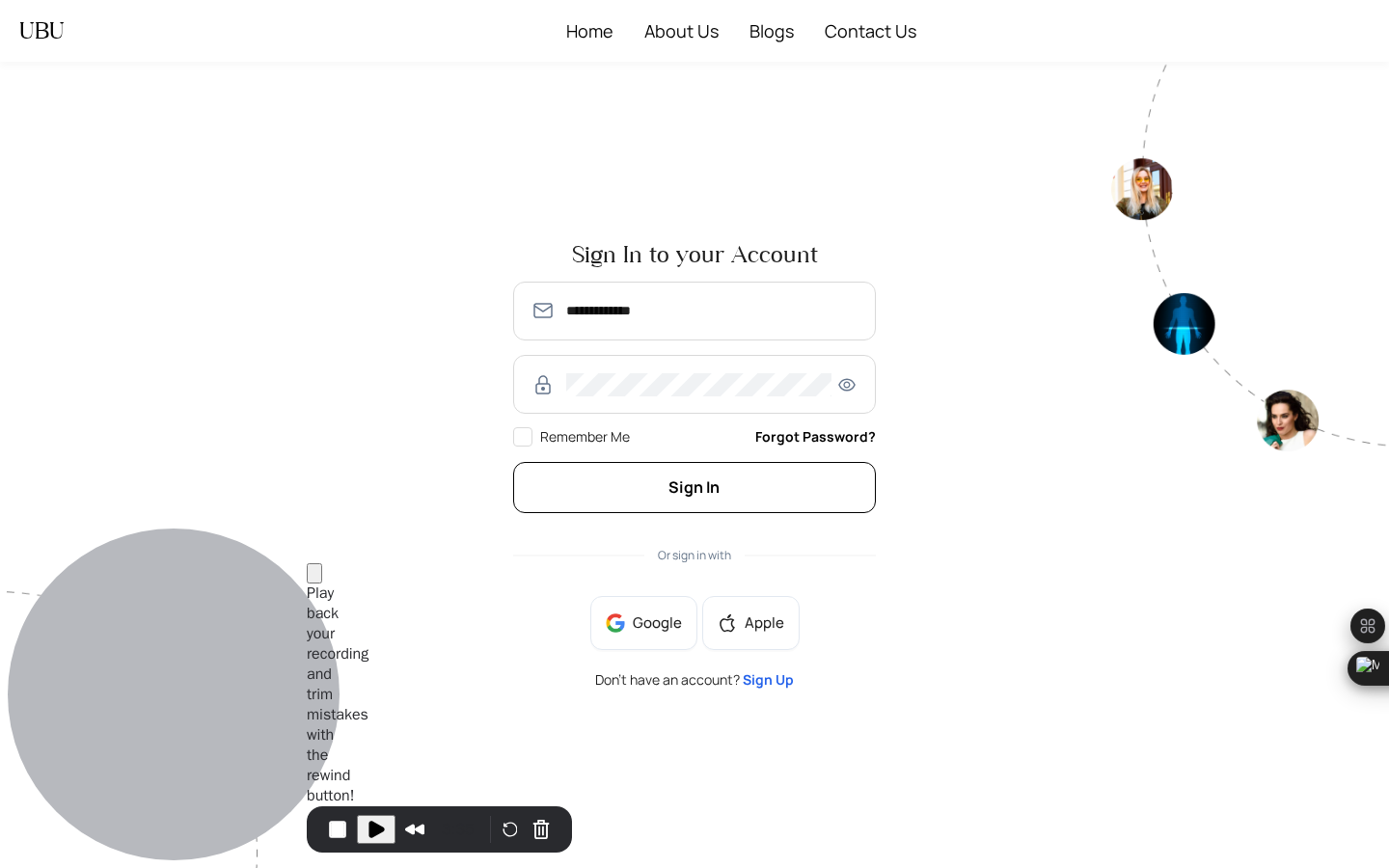 click on "Sign In" at bounding box center [694, 487] 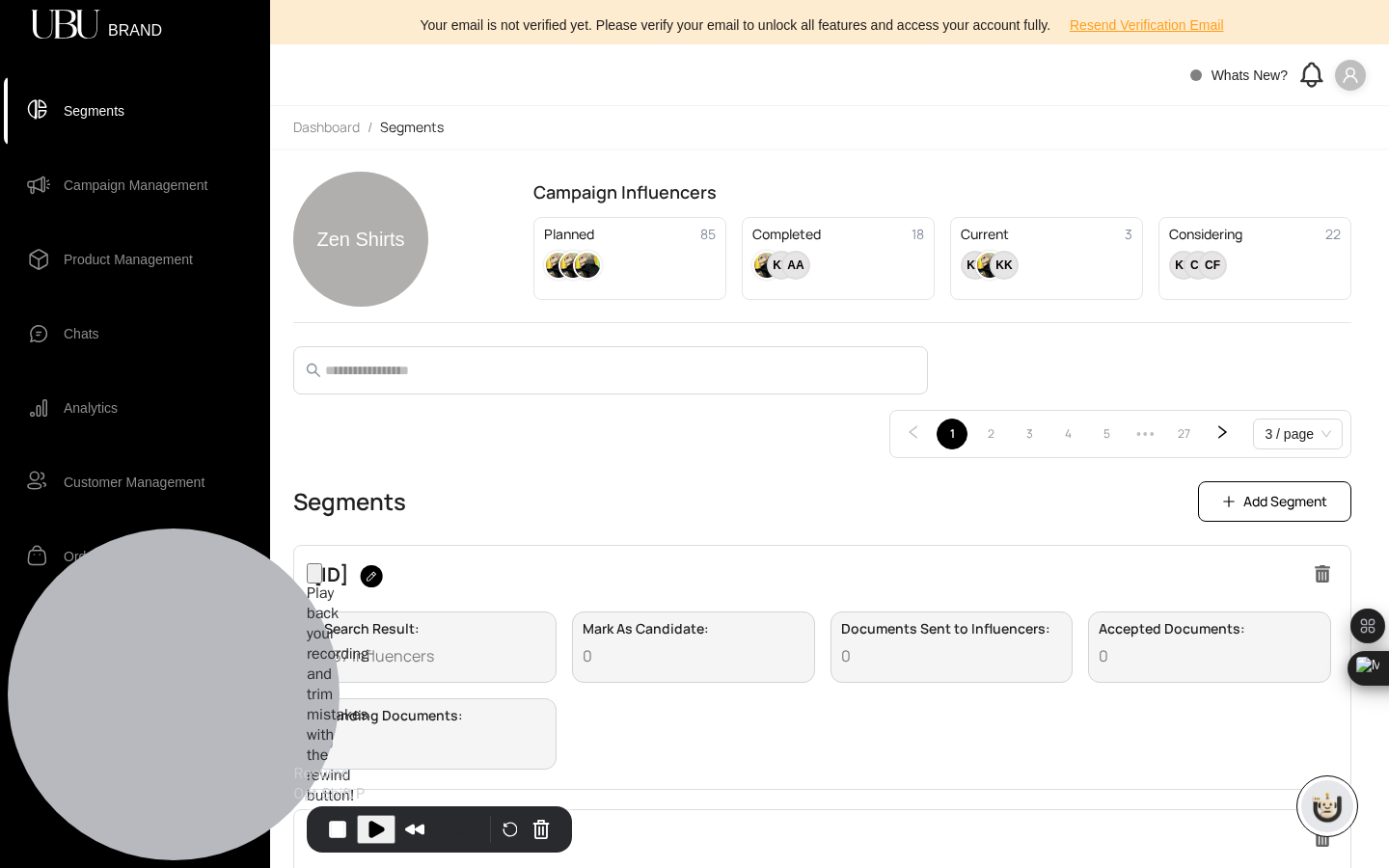 click at bounding box center (376, 829) 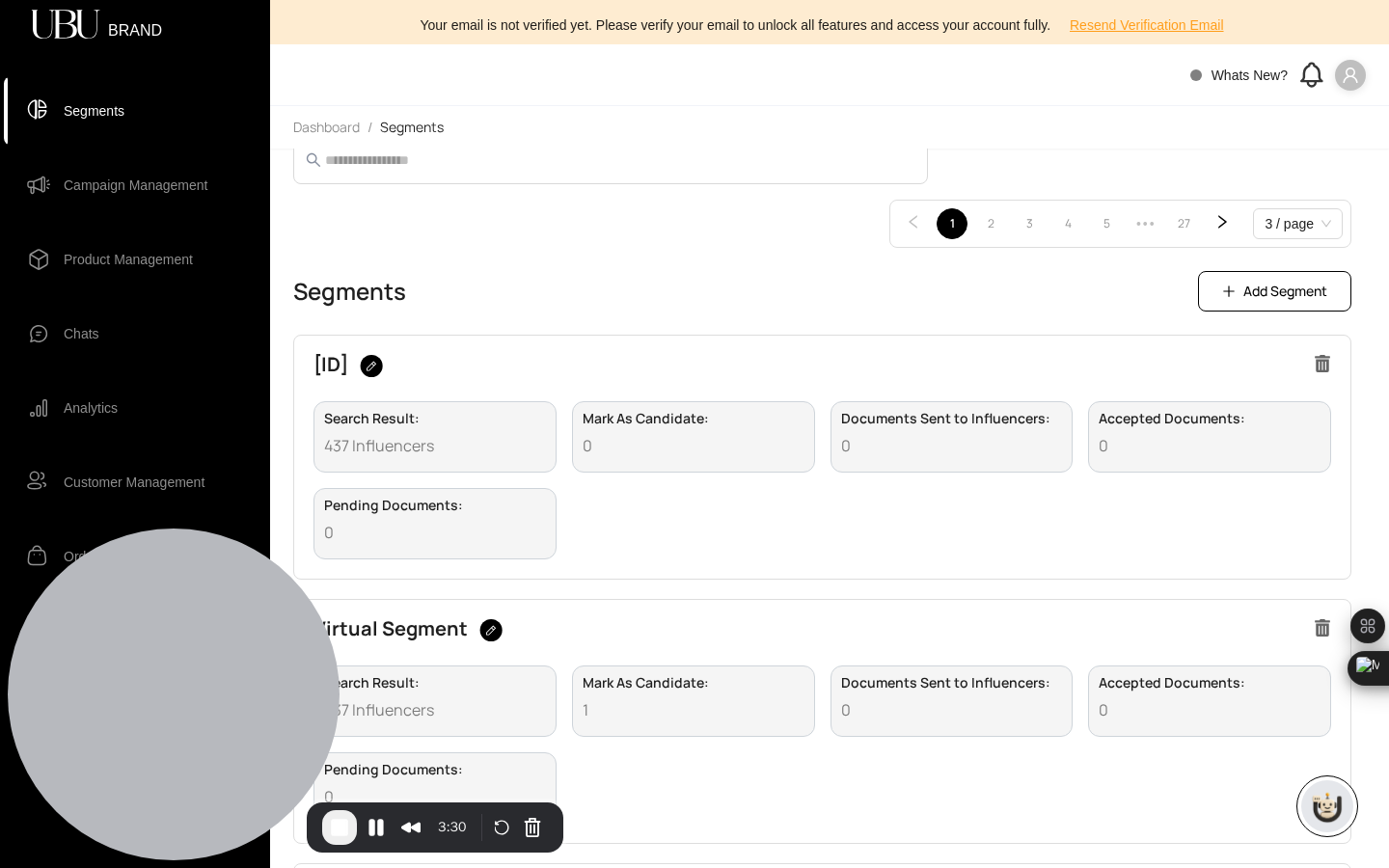 scroll, scrollTop: 0, scrollLeft: 0, axis: both 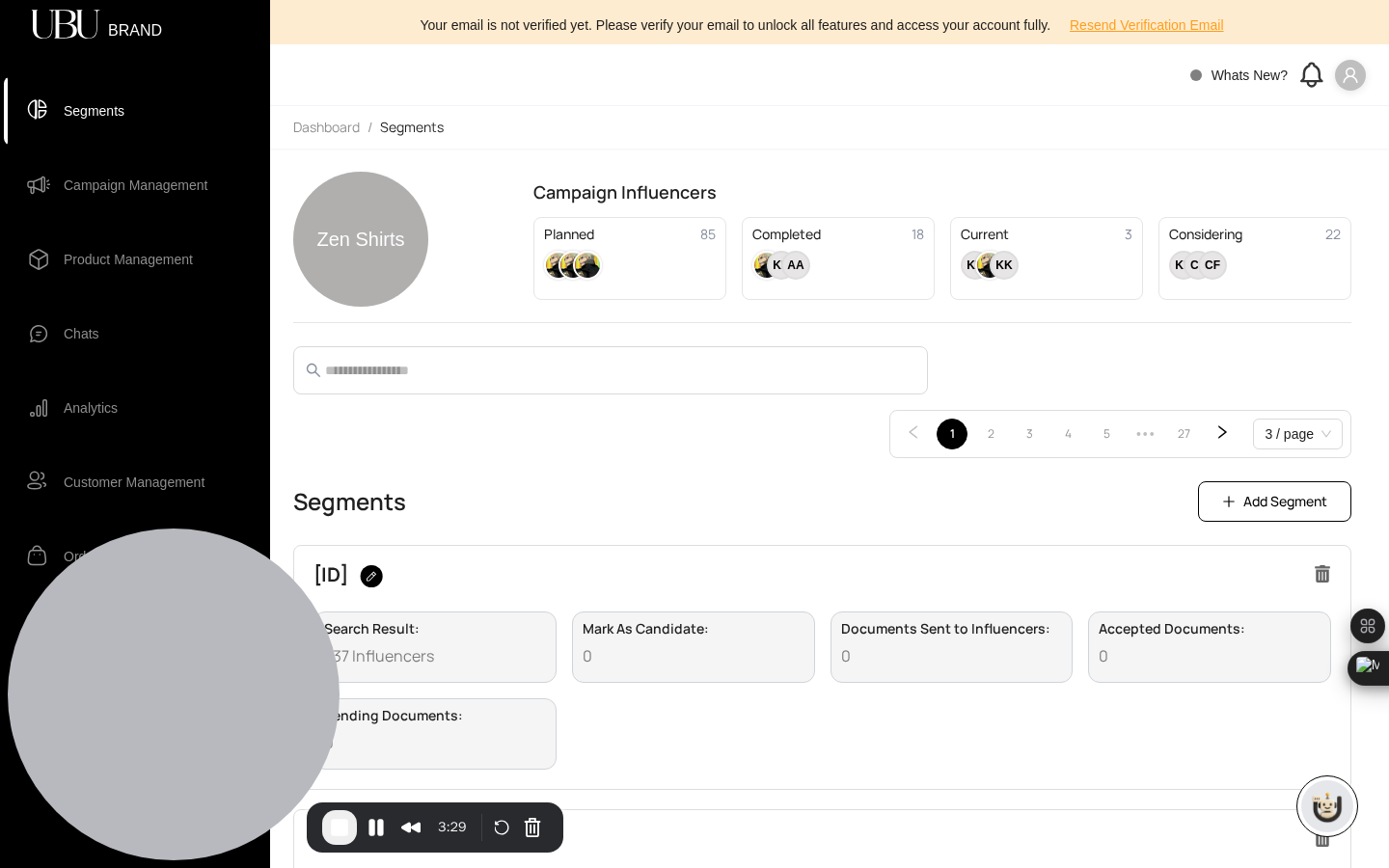 click on "Campaign Management" at bounding box center (135, 185) 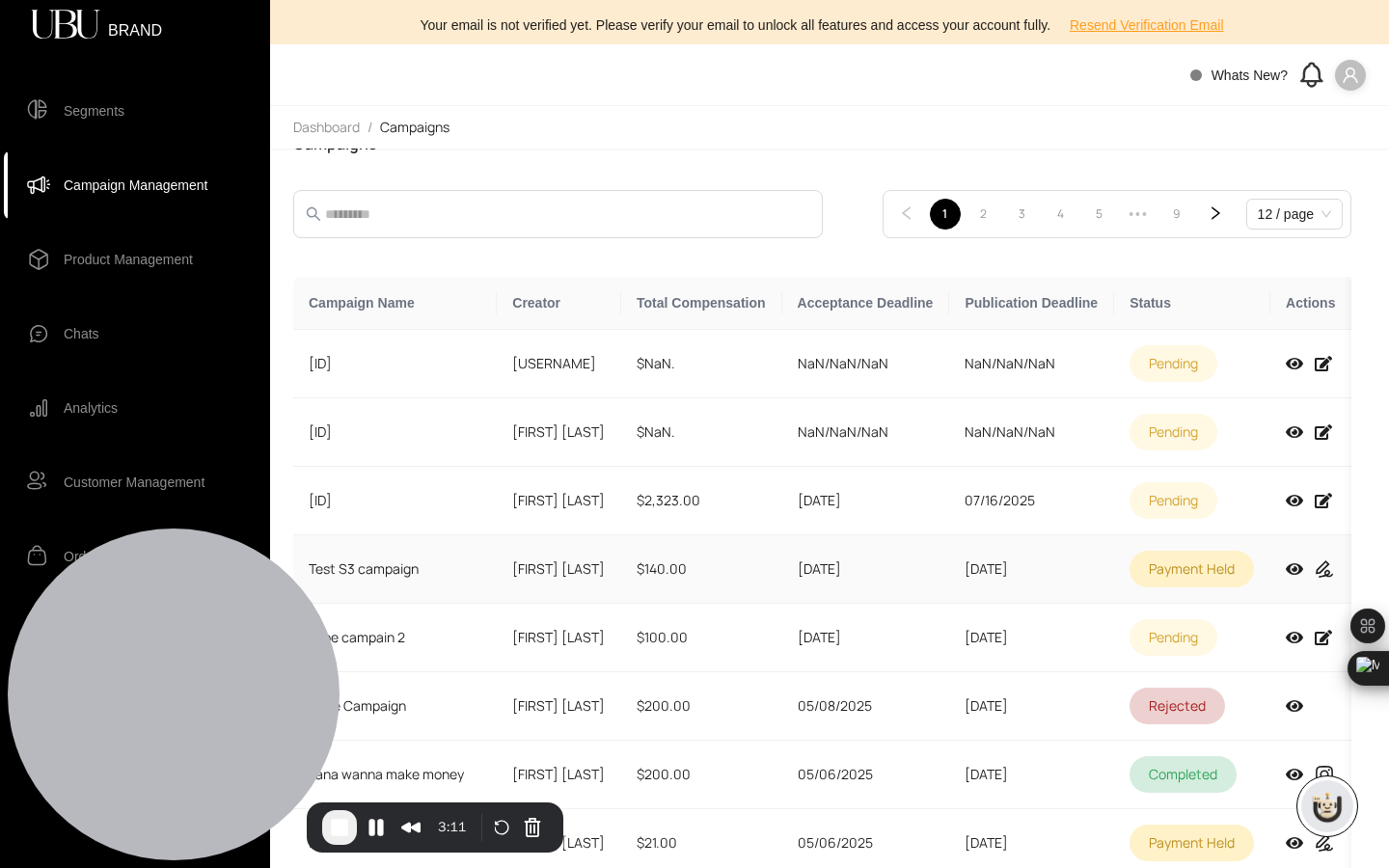 scroll, scrollTop: 41, scrollLeft: 0, axis: vertical 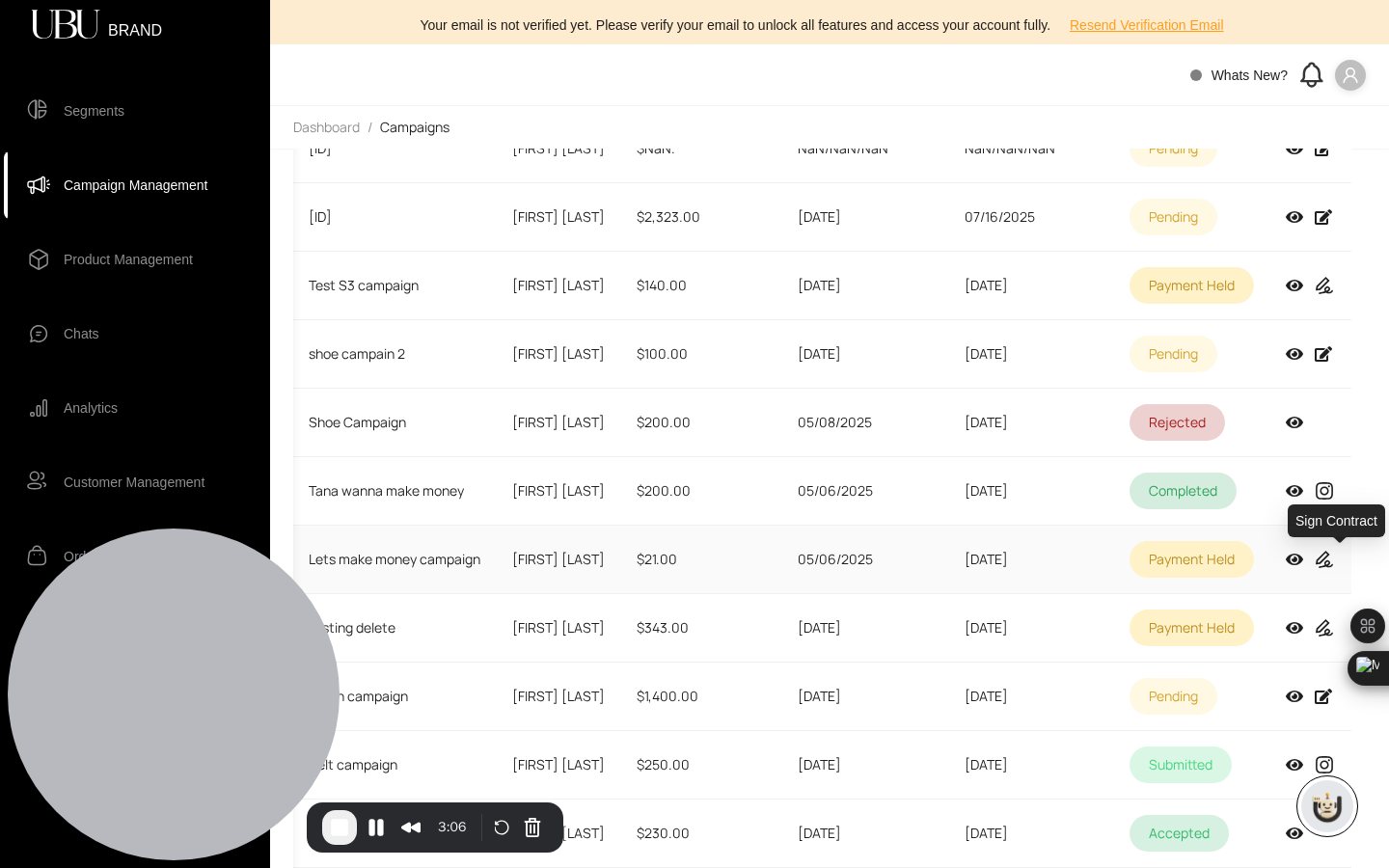 click 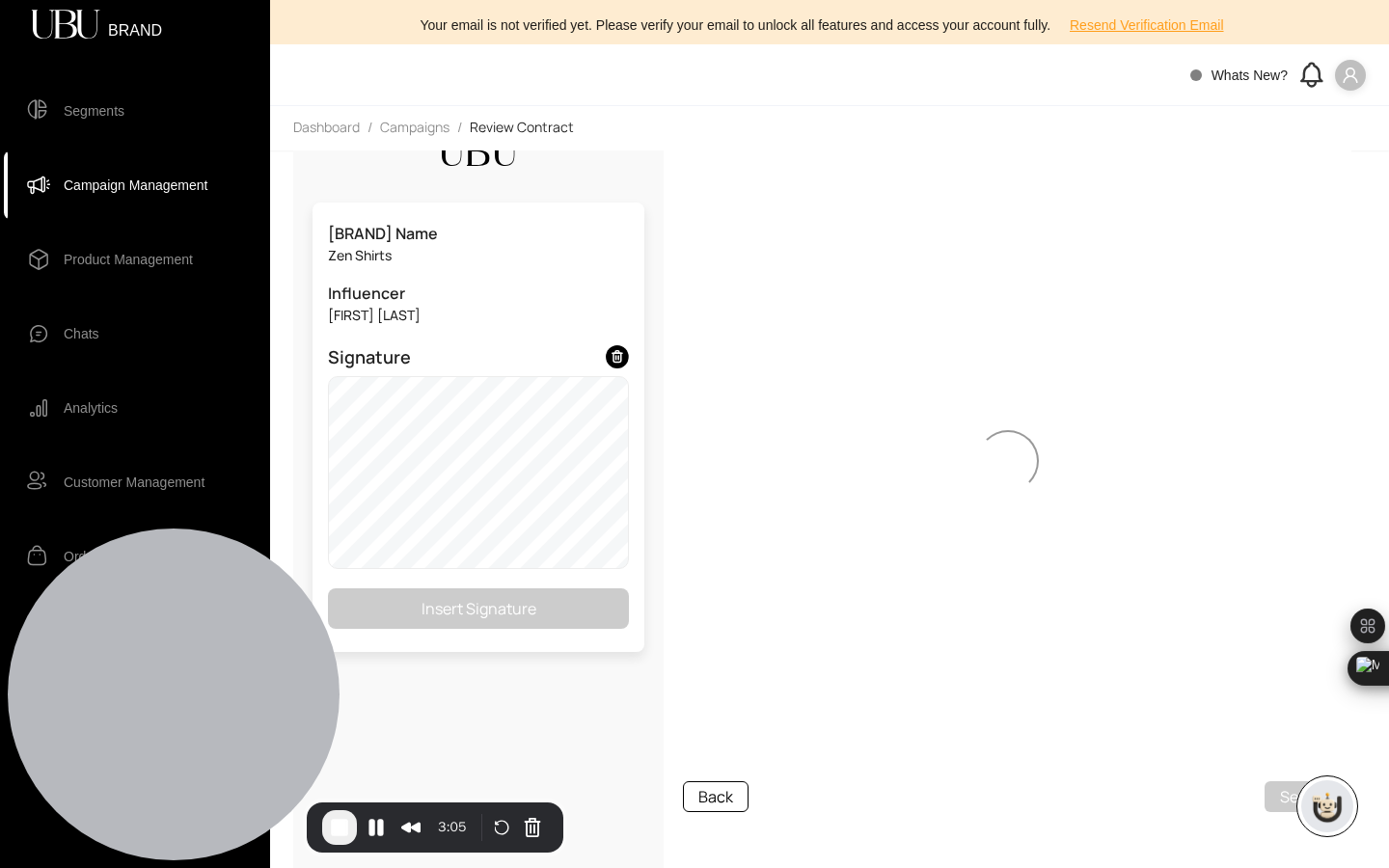 scroll, scrollTop: 0, scrollLeft: 0, axis: both 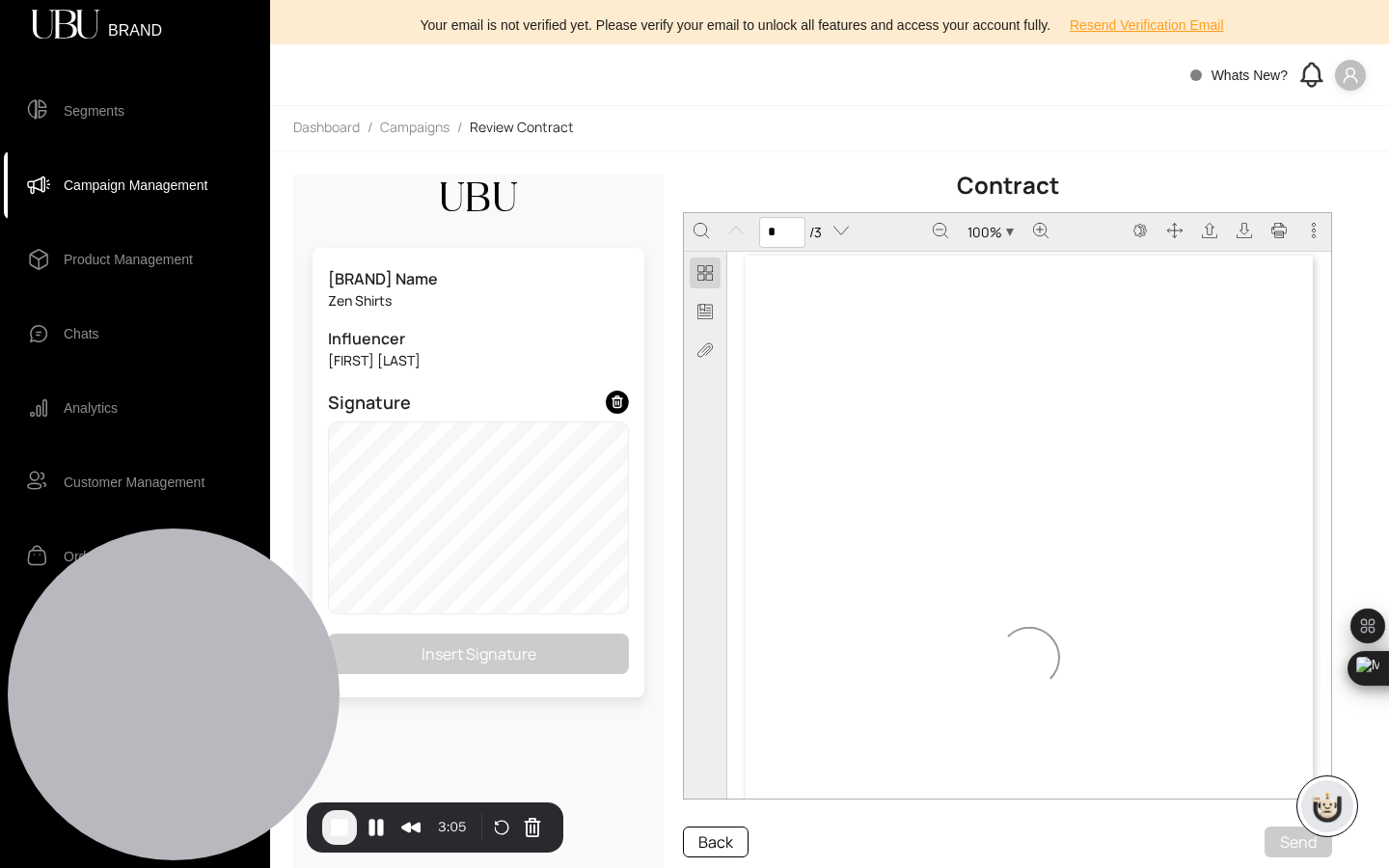 type on "*" 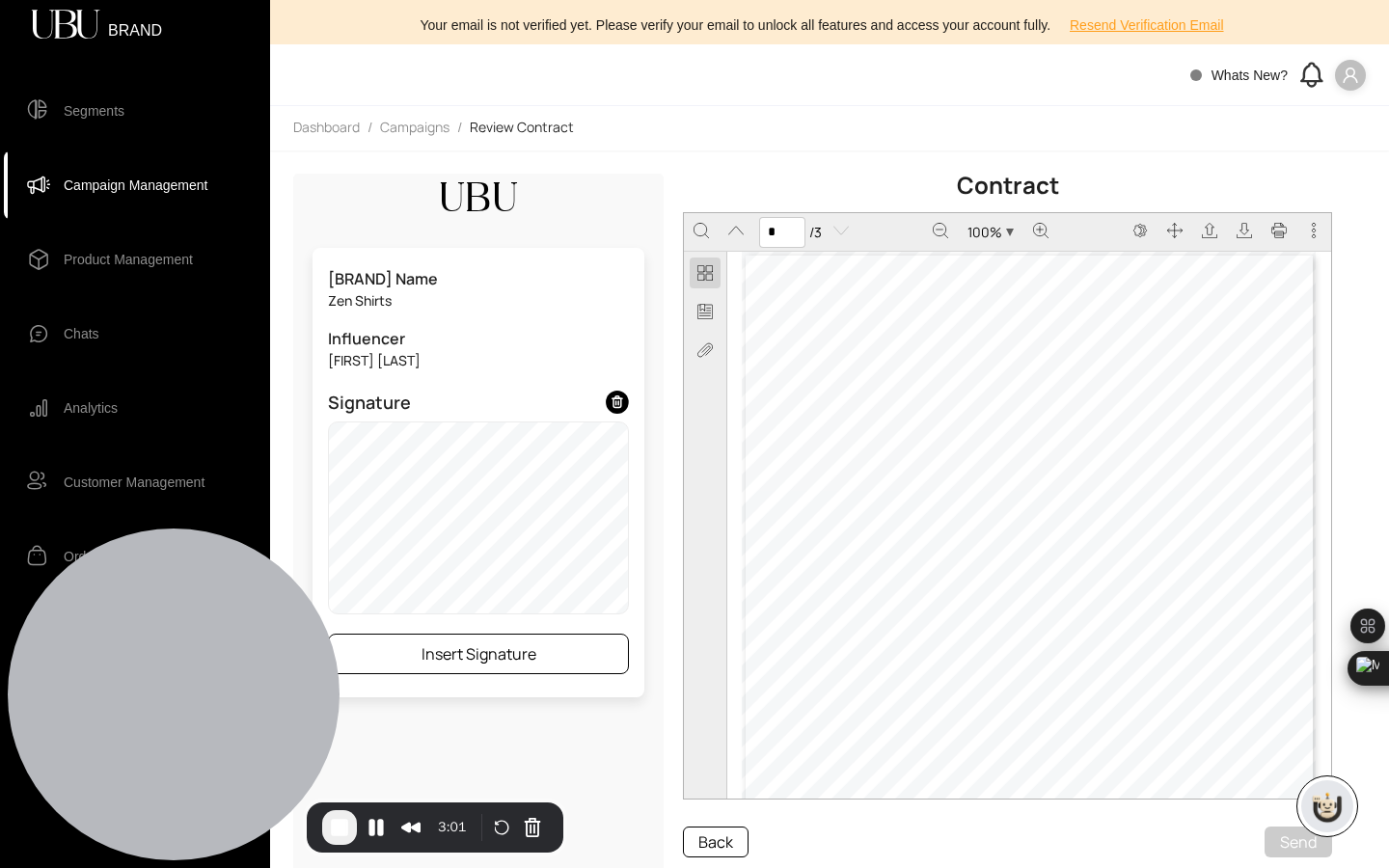 click on "Insert Signature" at bounding box center (478, 654) 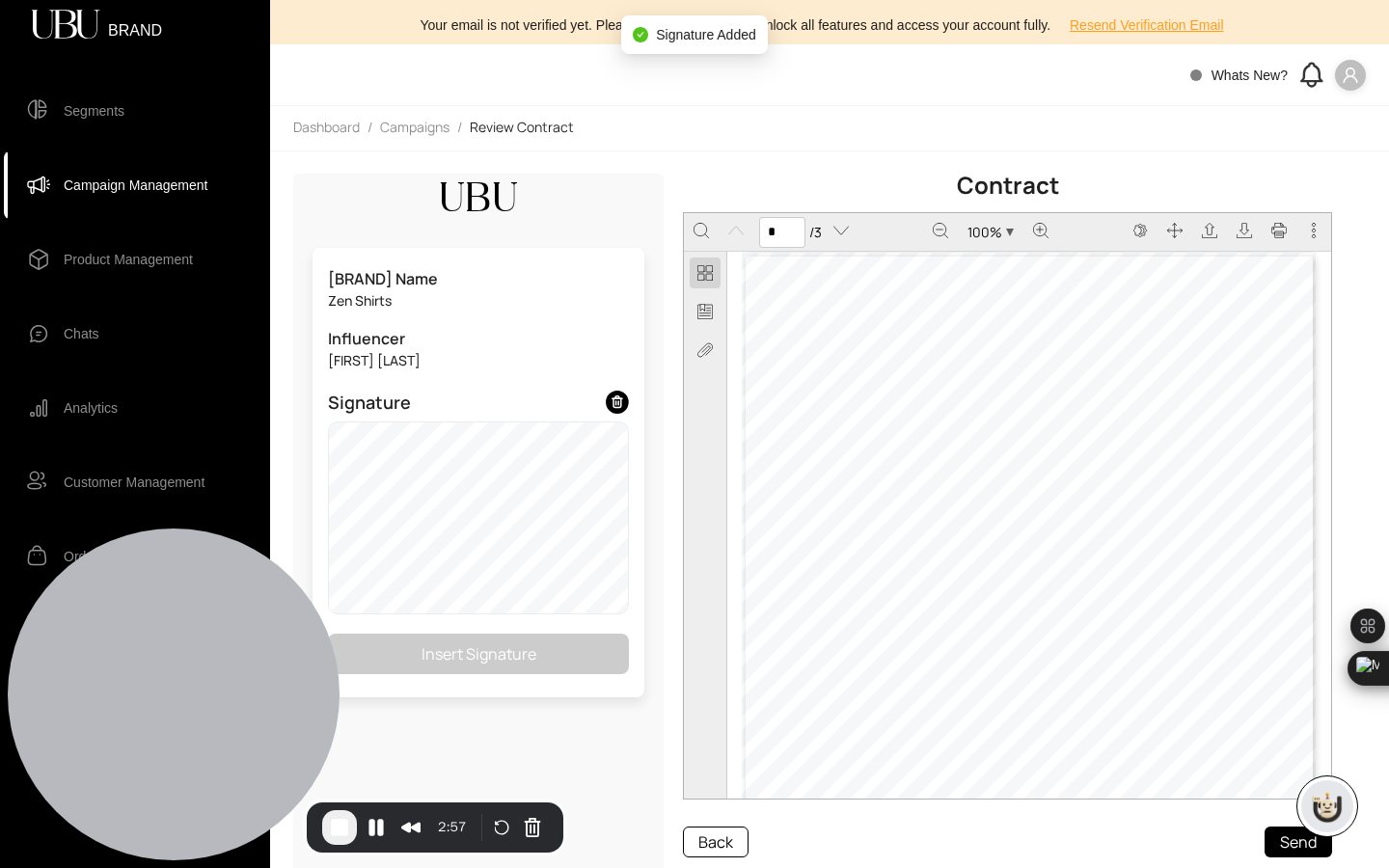 type on "*" 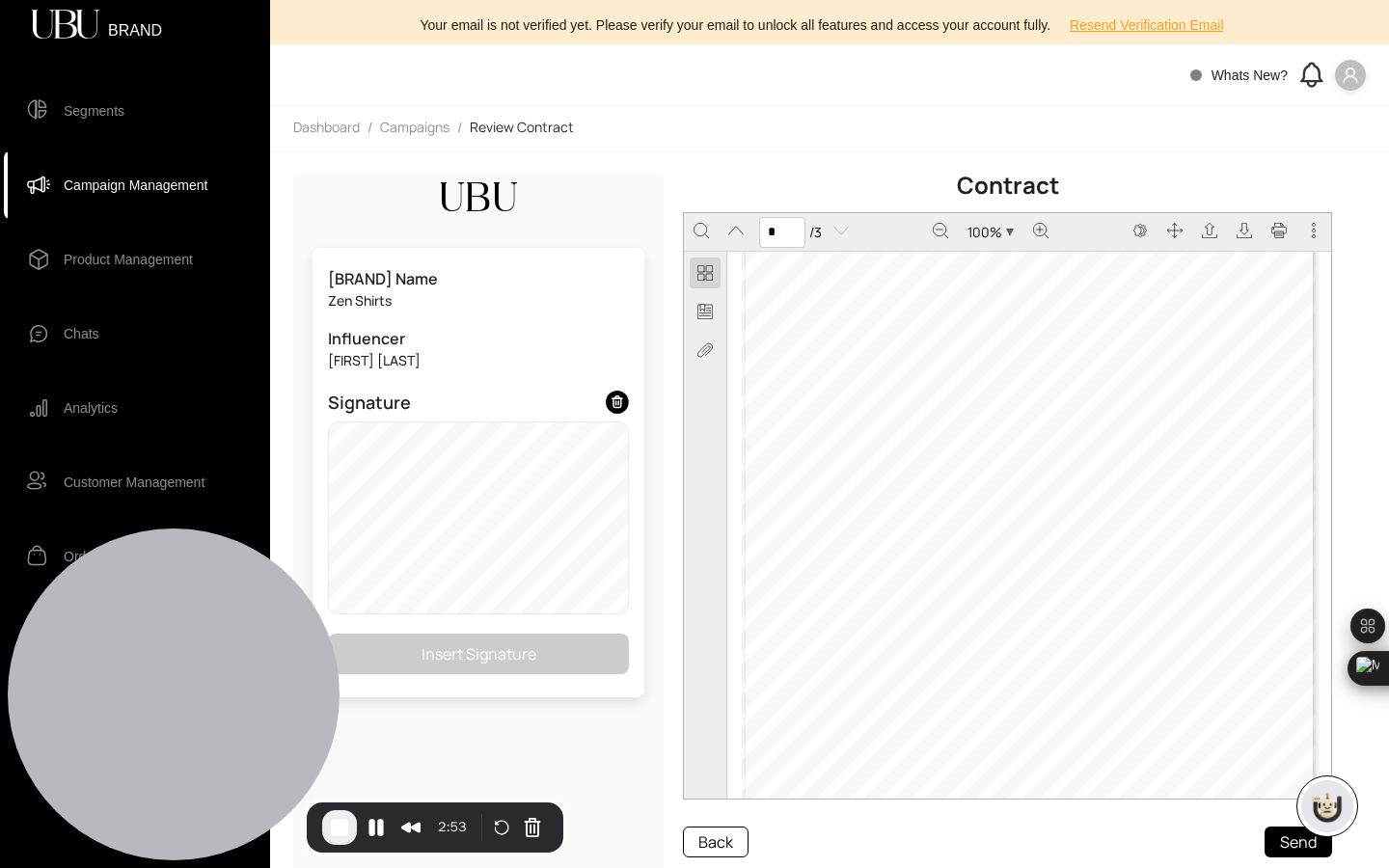 scroll, scrollTop: 1755, scrollLeft: 0, axis: vertical 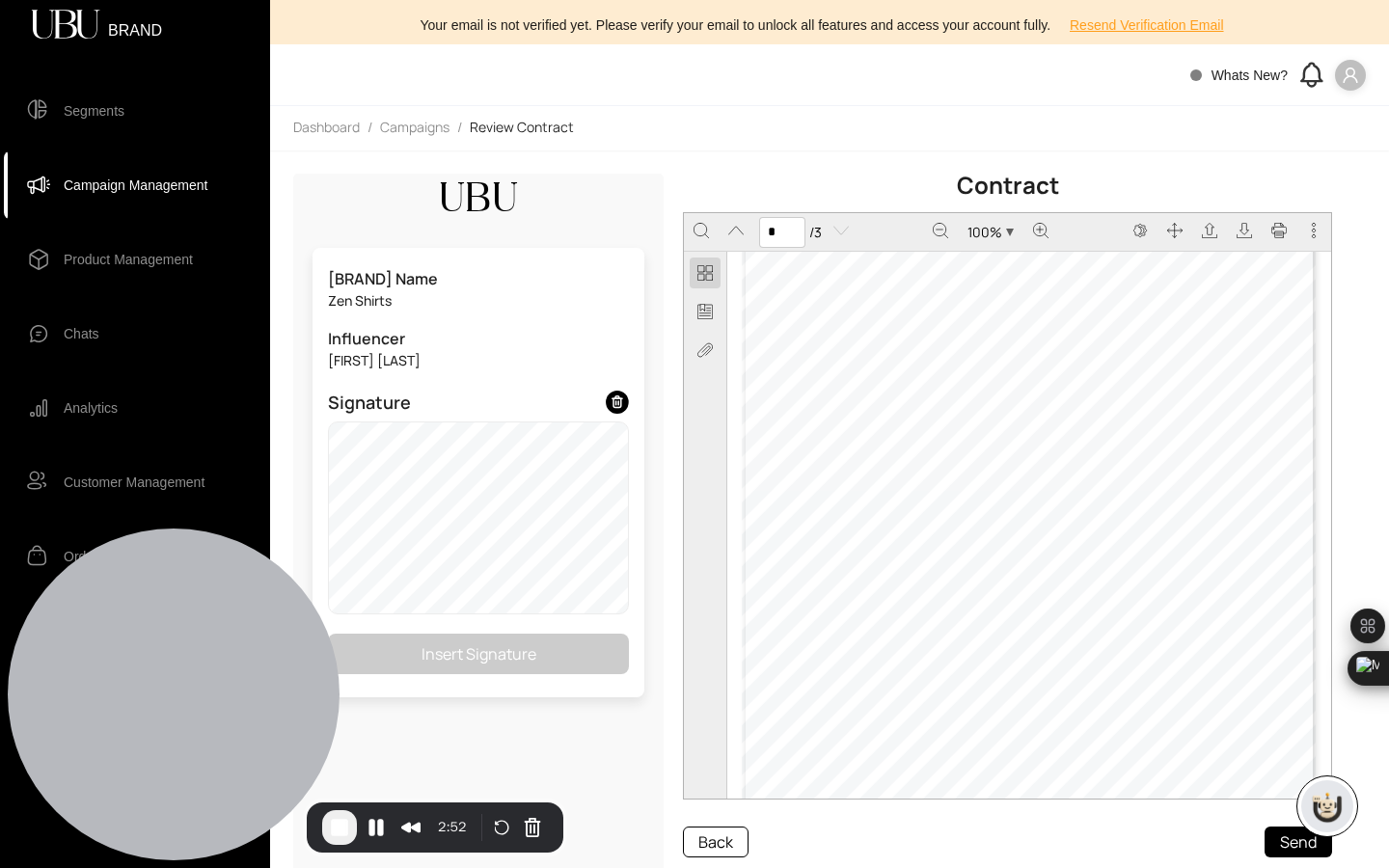 click on "Segments" at bounding box center (150, 111) 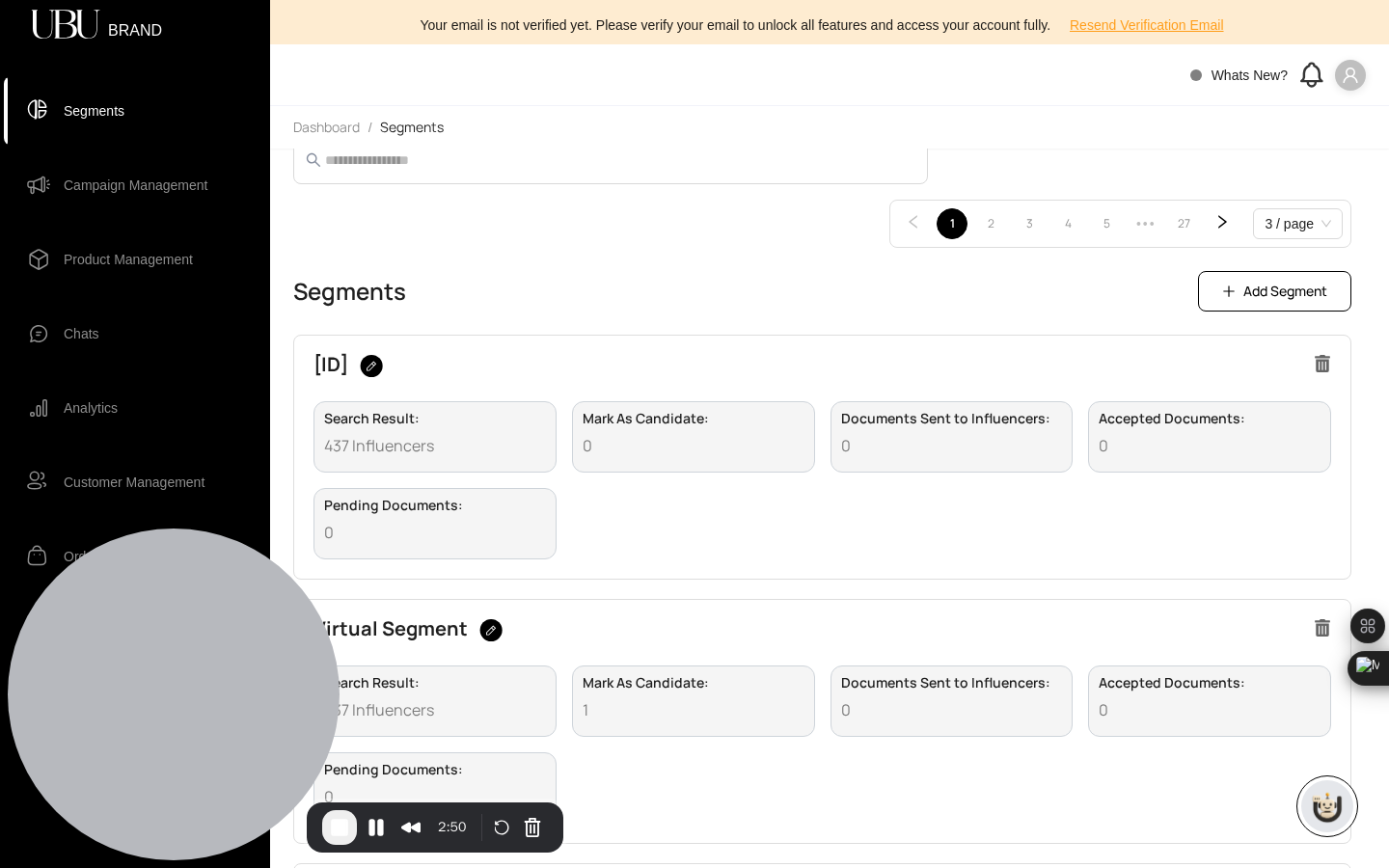scroll, scrollTop: 274, scrollLeft: 0, axis: vertical 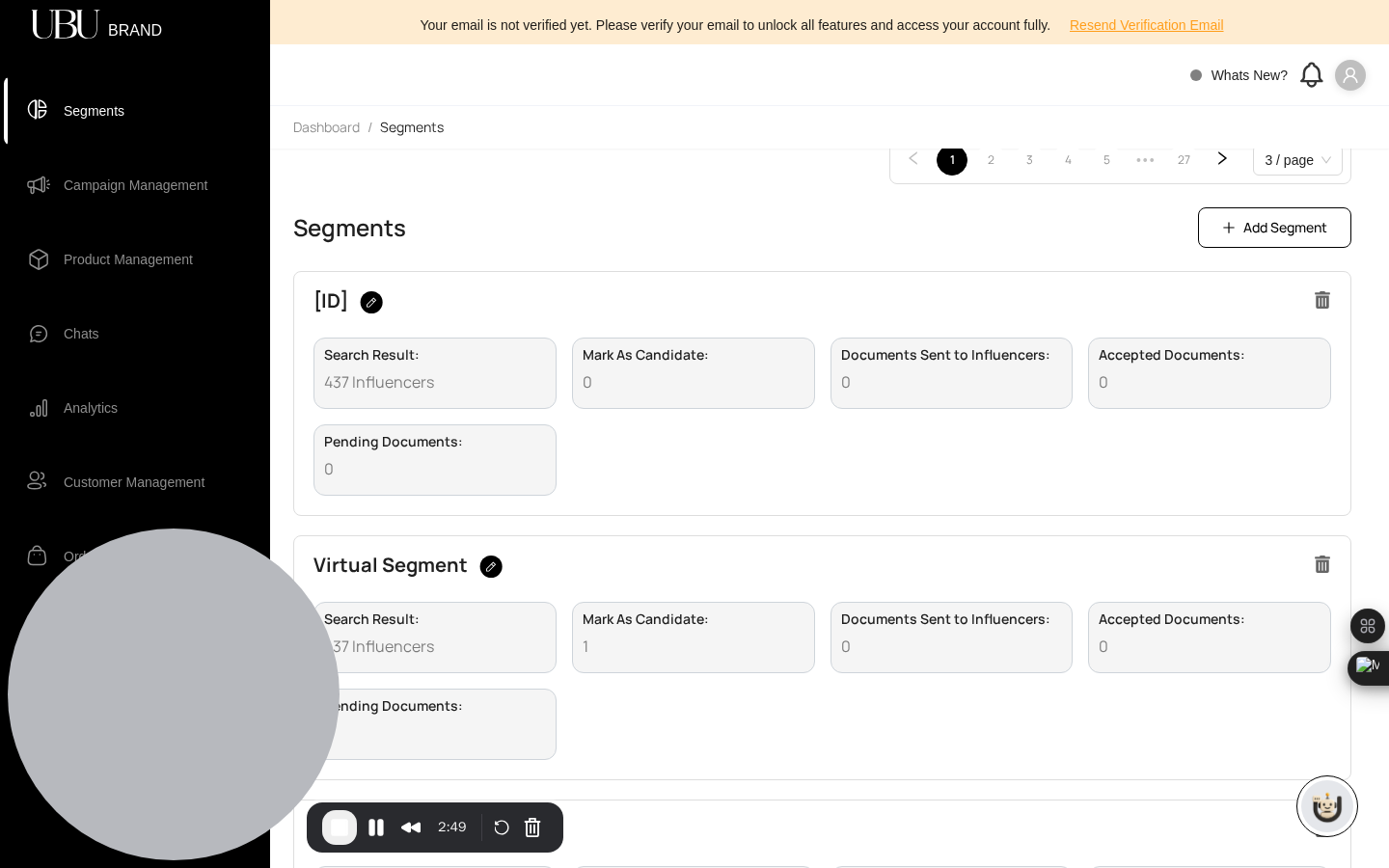 click on "[ID]" at bounding box center [822, 311] 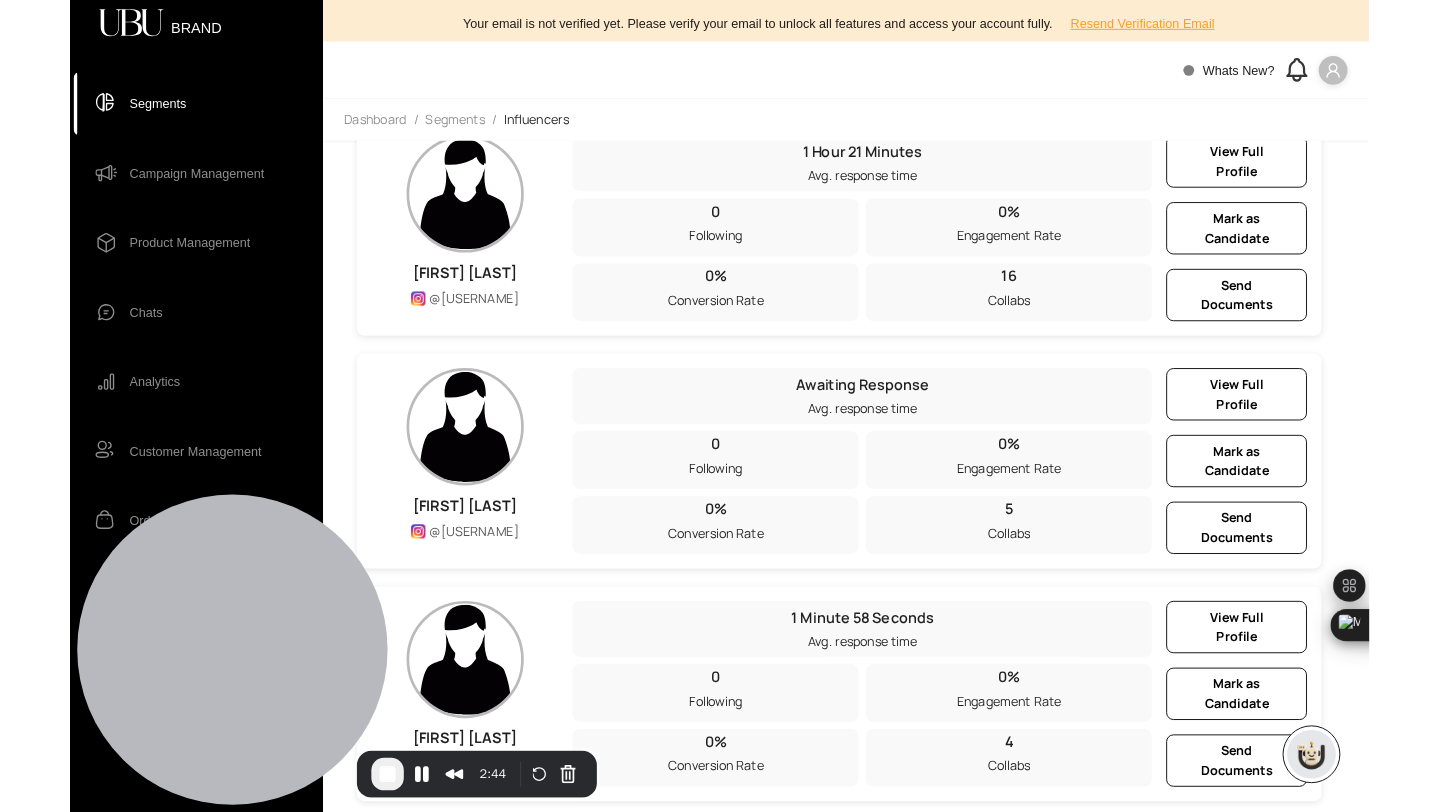 scroll, scrollTop: 355, scrollLeft: 0, axis: vertical 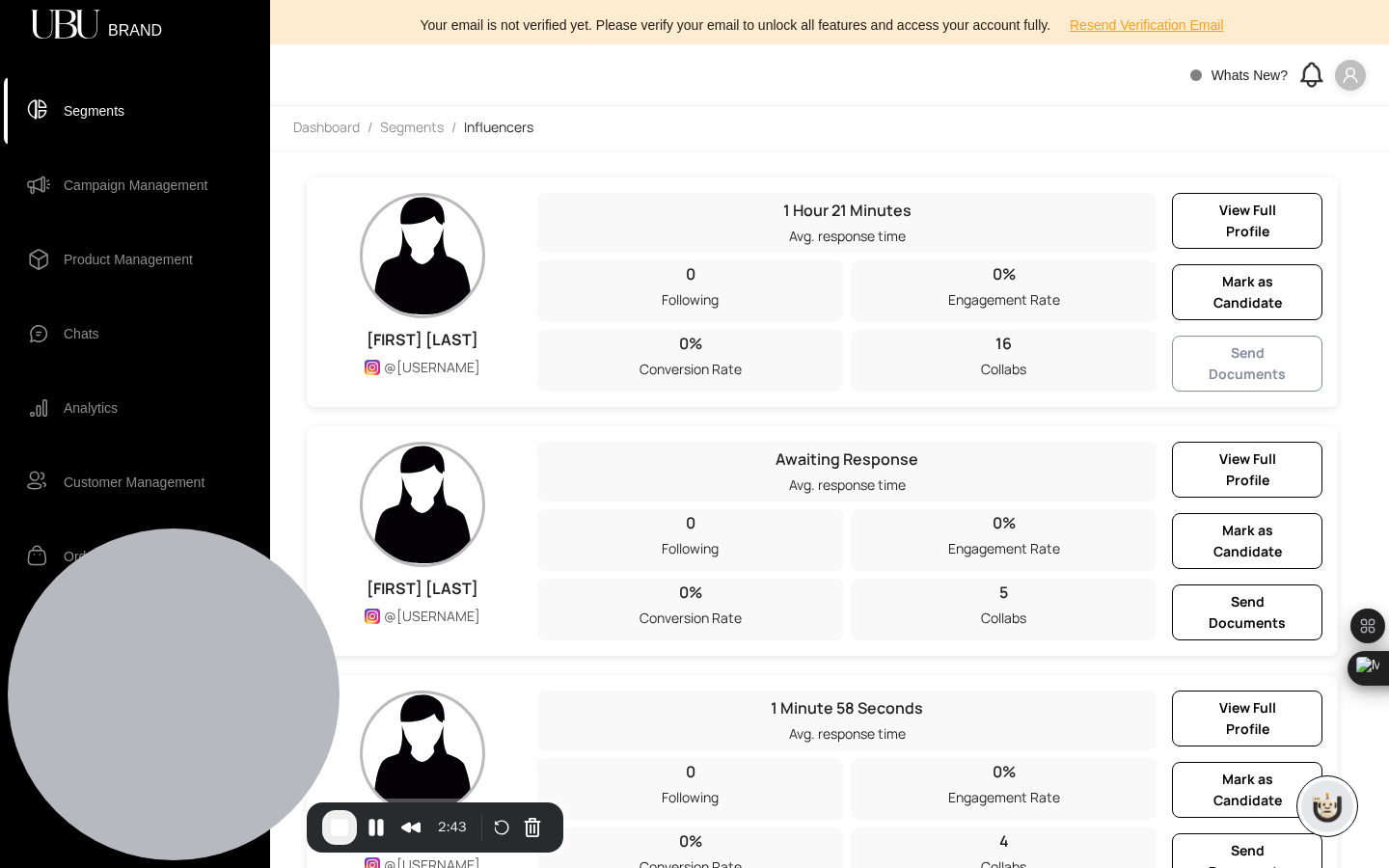 click on "Send Documents" at bounding box center (1247, 364) 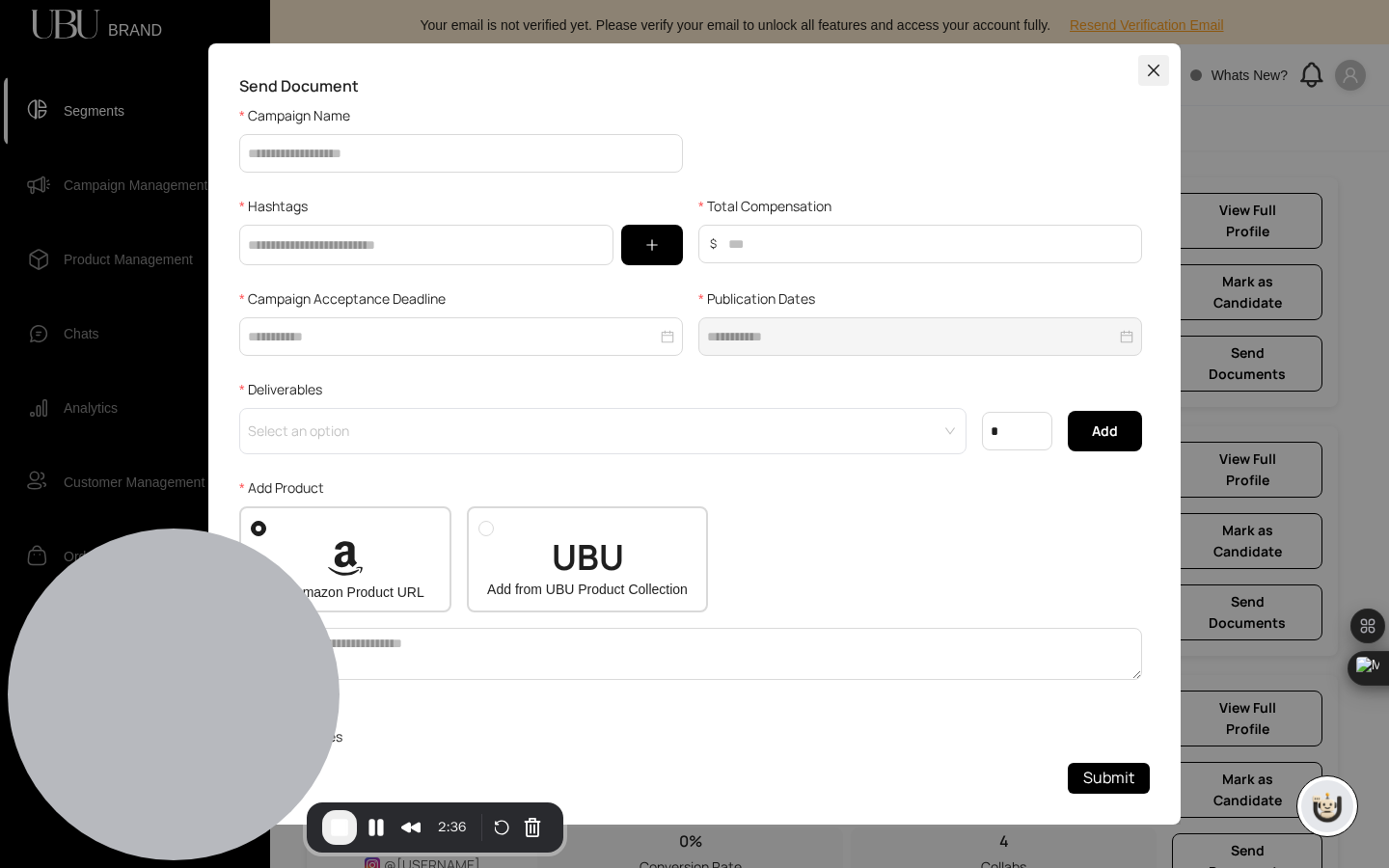 click 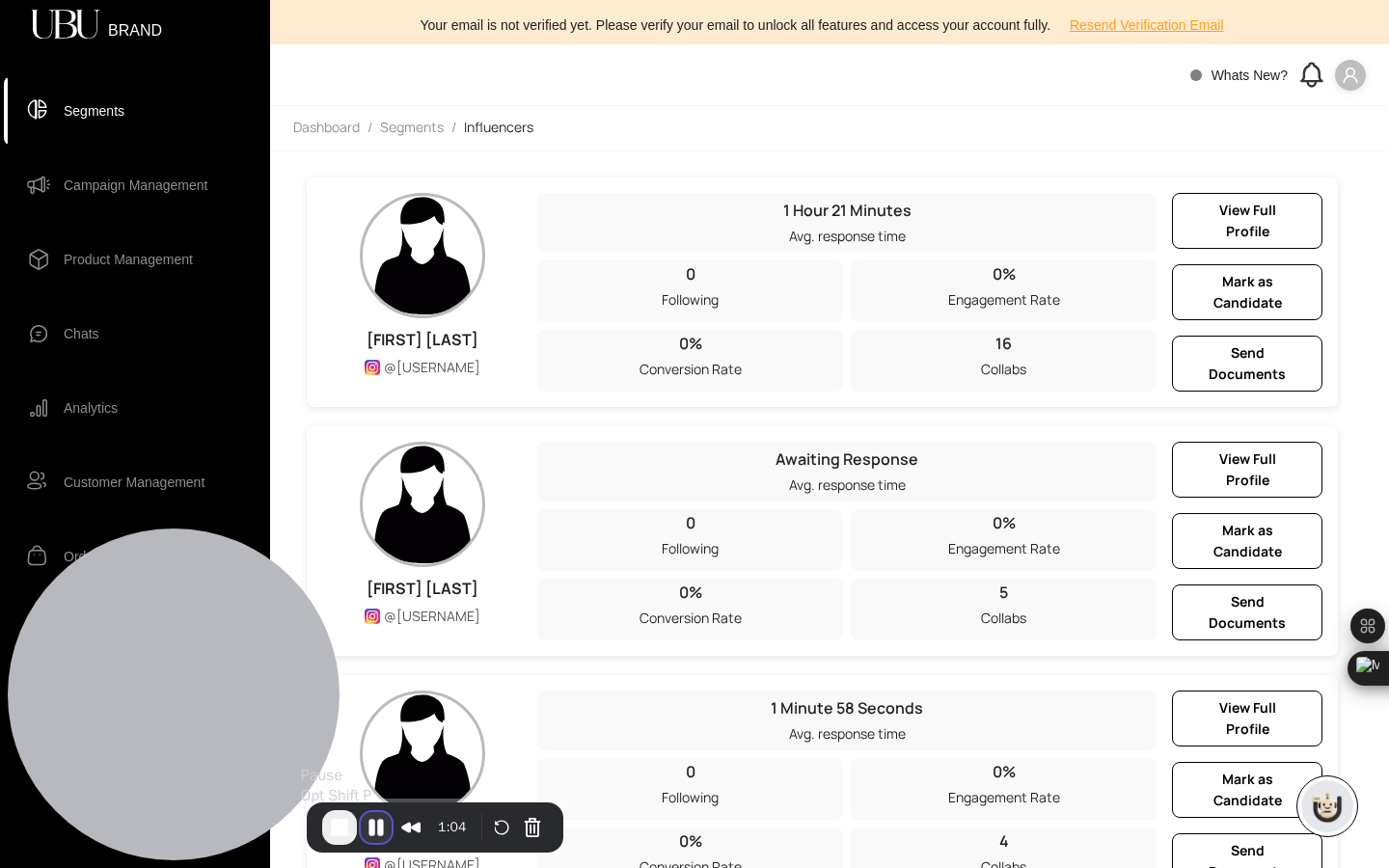 click at bounding box center [376, 827] 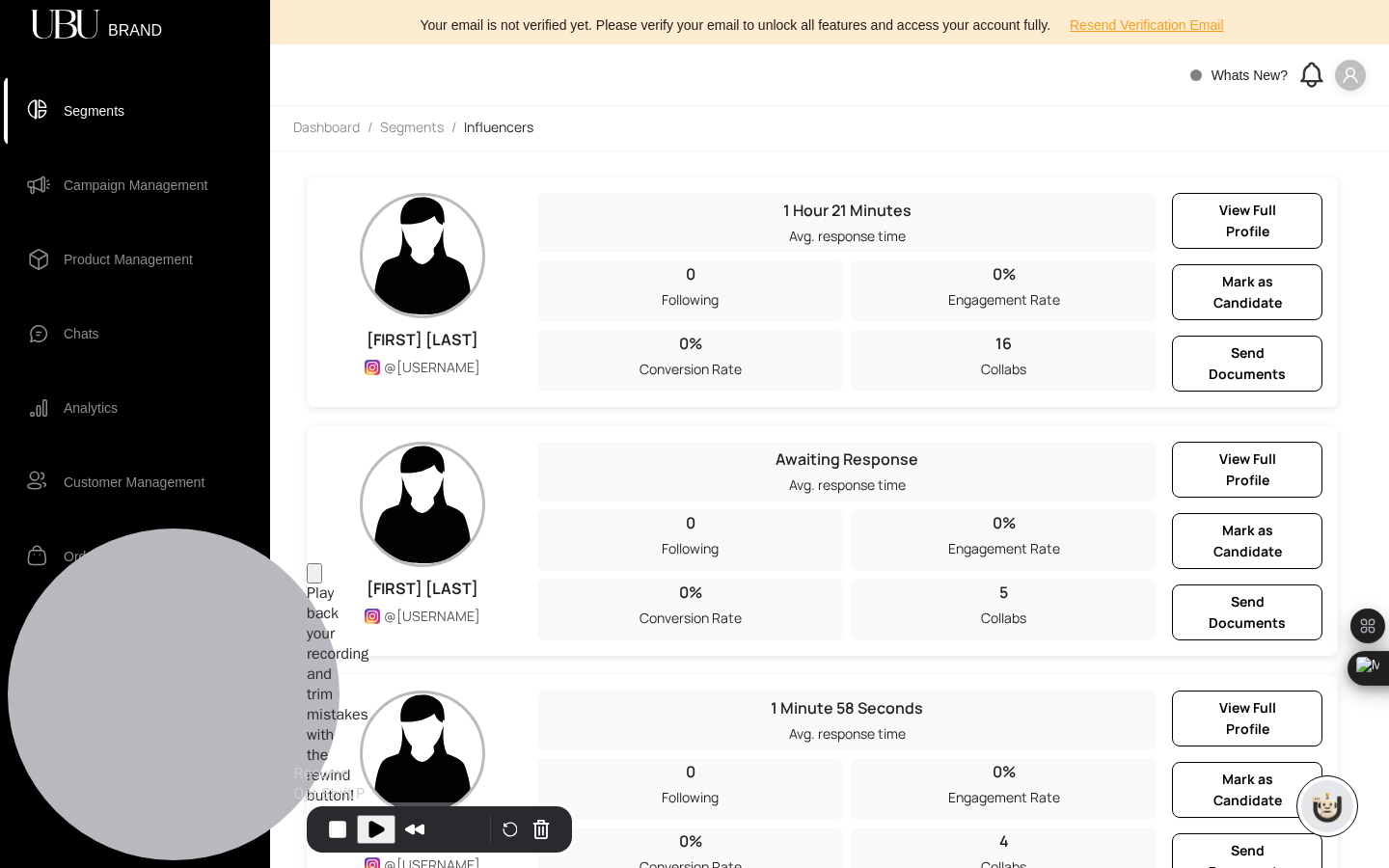 click at bounding box center [376, 829] 